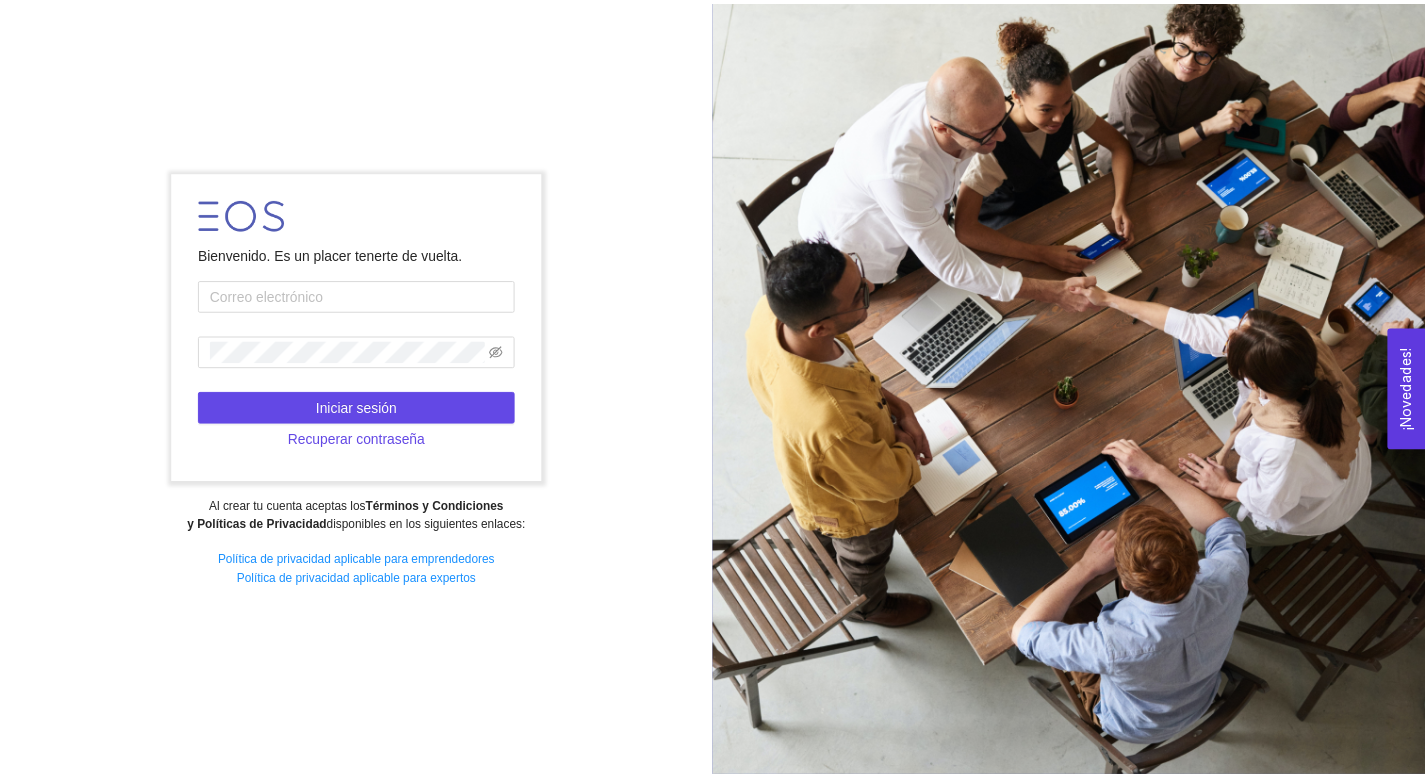 scroll, scrollTop: 0, scrollLeft: 0, axis: both 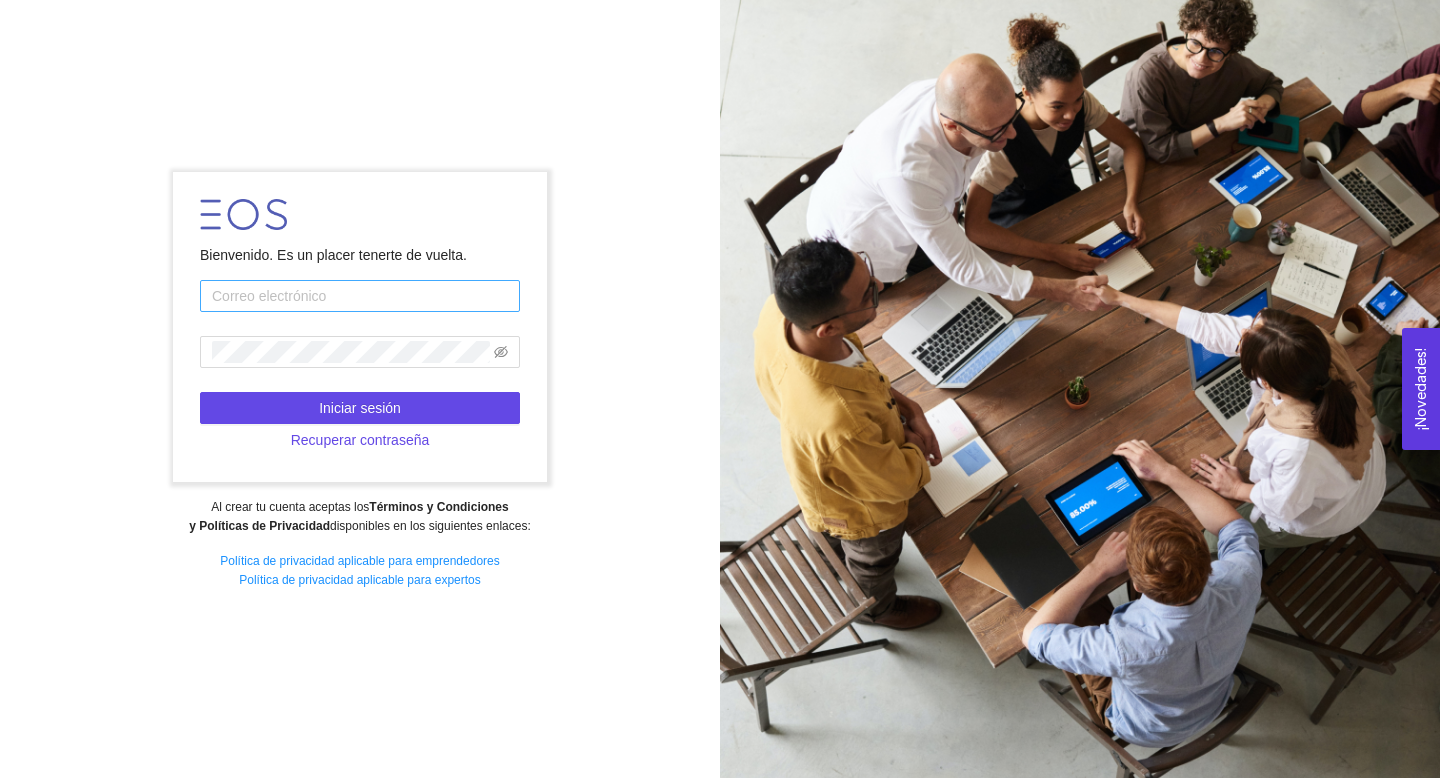 click at bounding box center (360, 296) 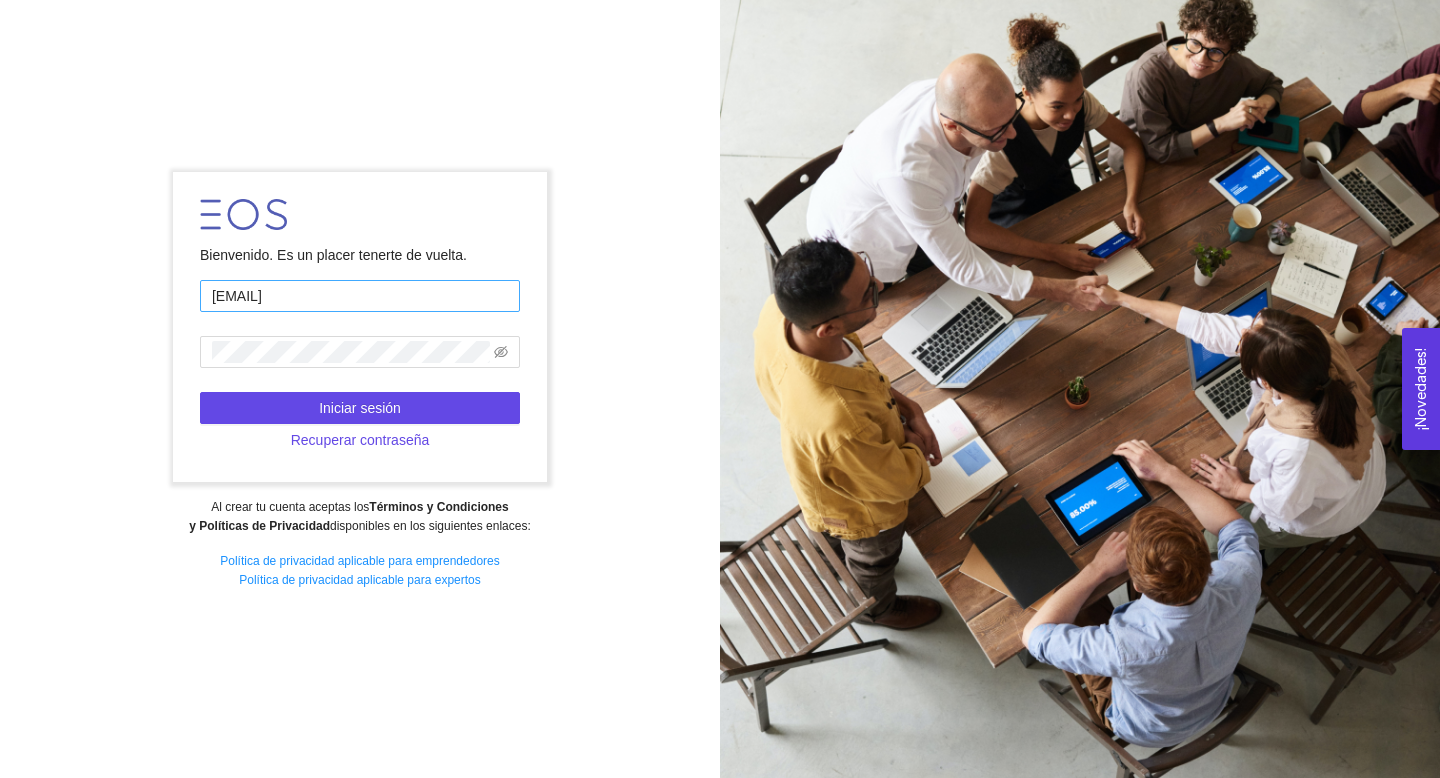 click on "[EMAIL]" at bounding box center [360, 296] 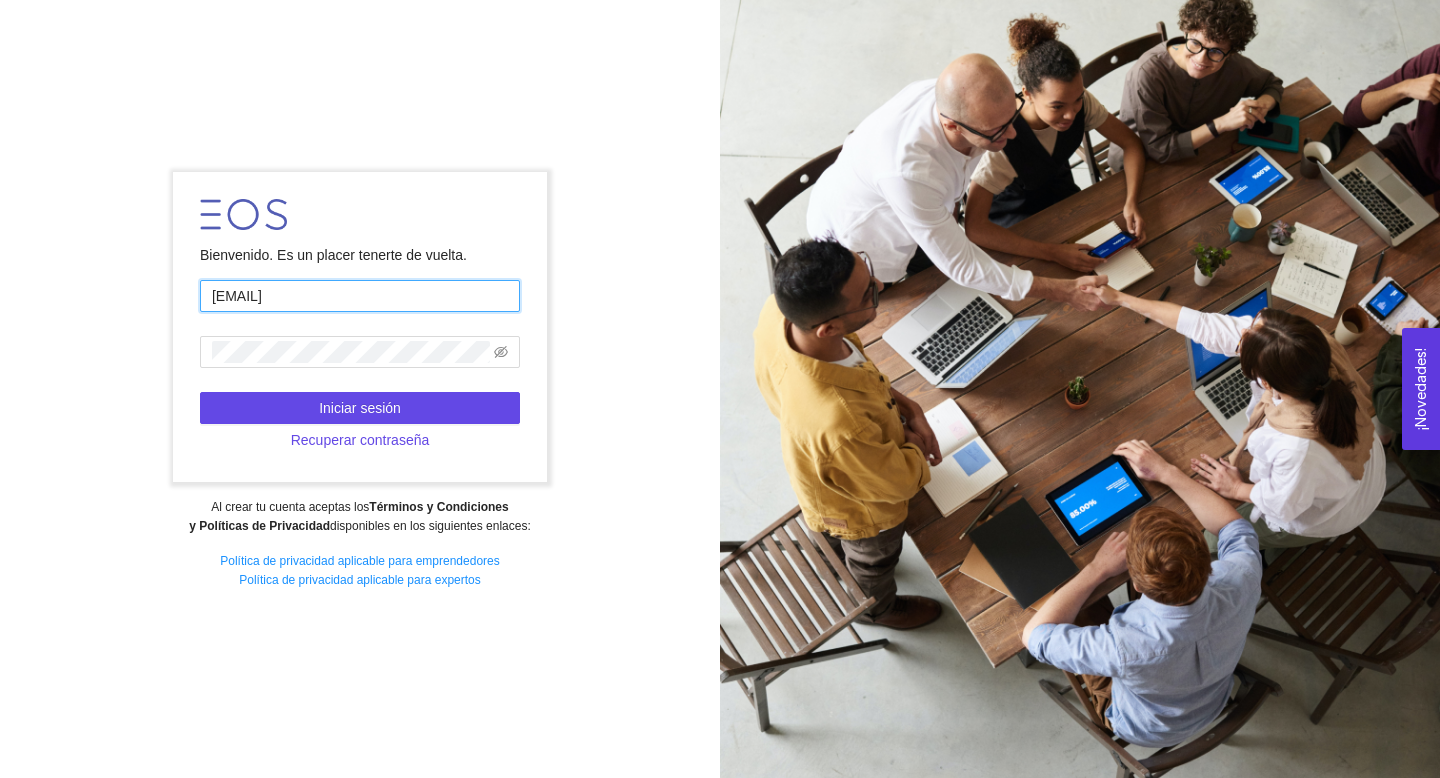 click on "[EMAIL]" at bounding box center [360, 296] 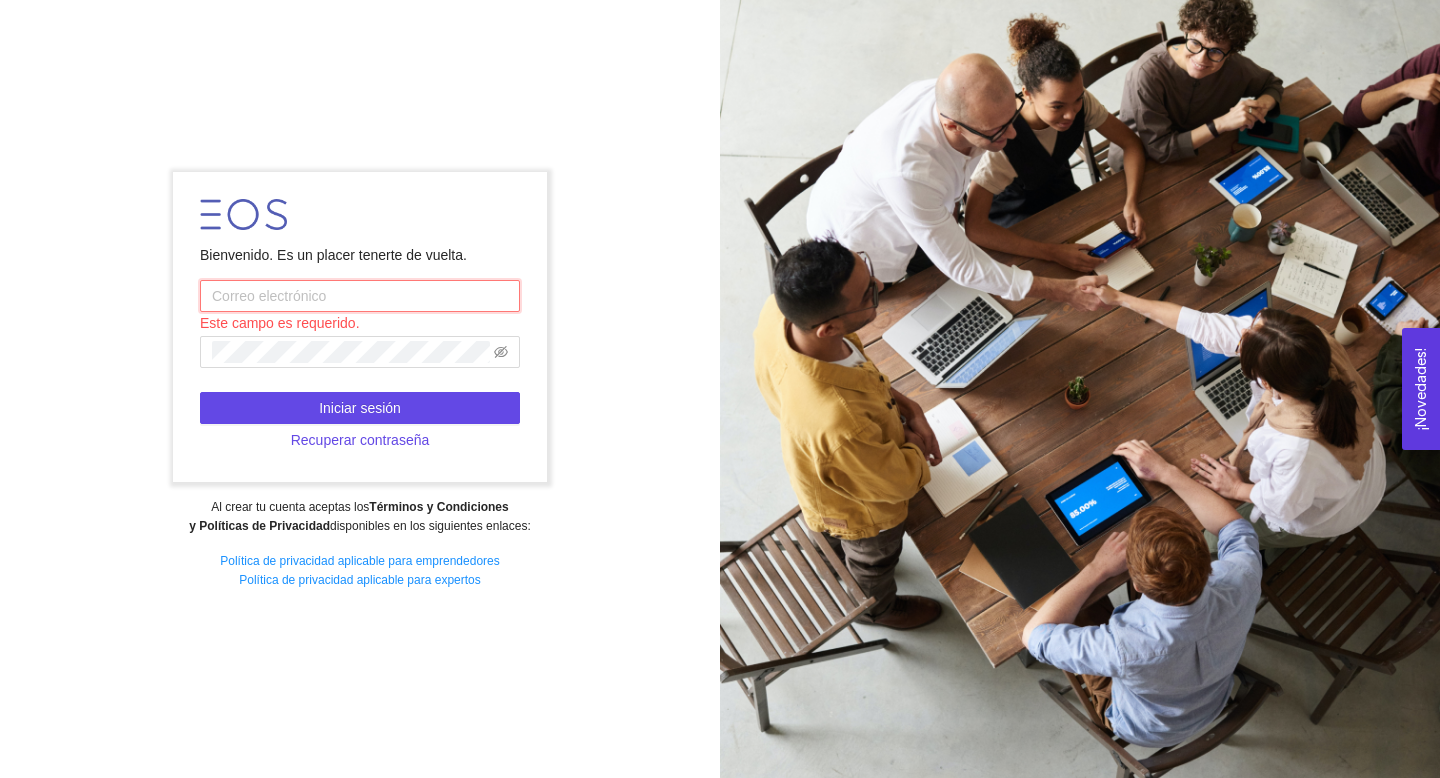 click at bounding box center [360, 296] 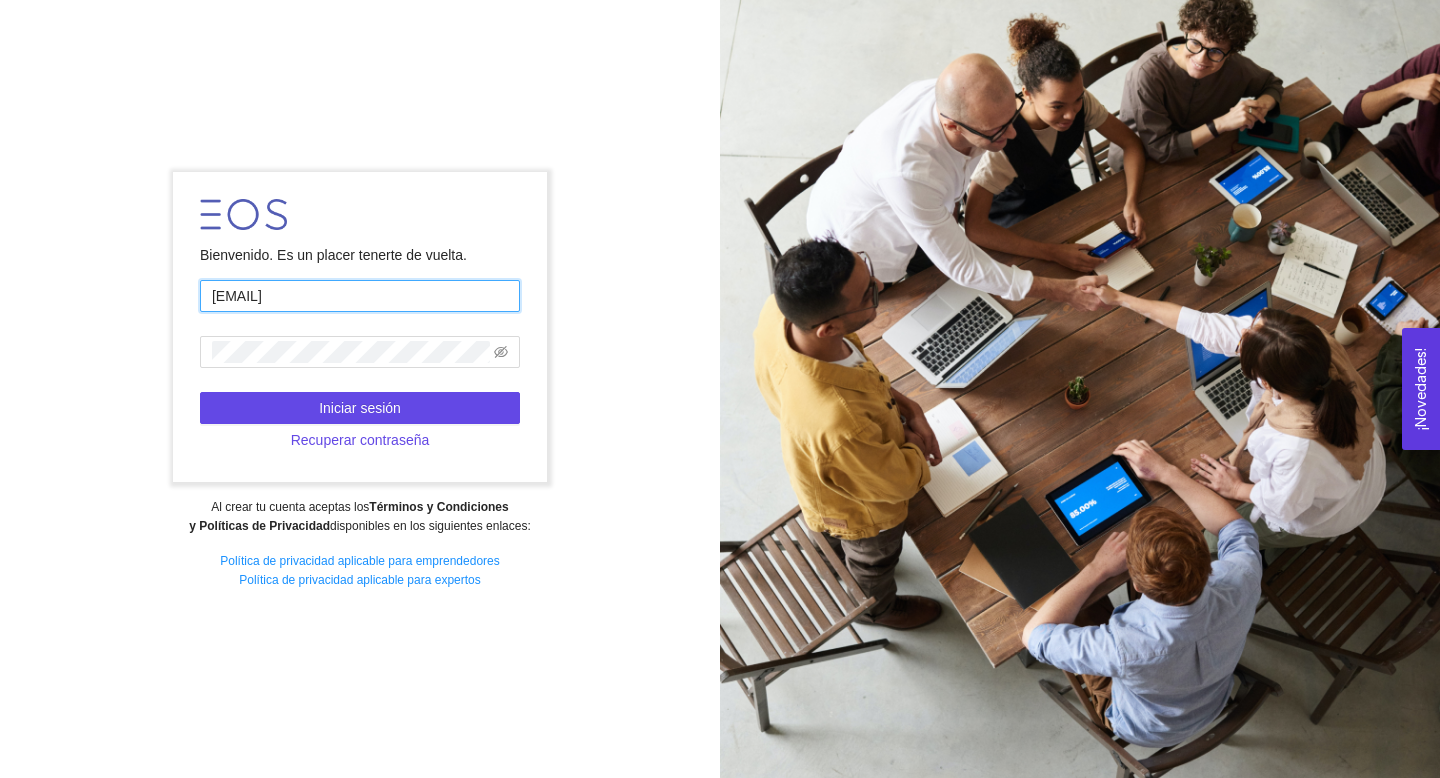 click on "[EMAIL]" at bounding box center [360, 296] 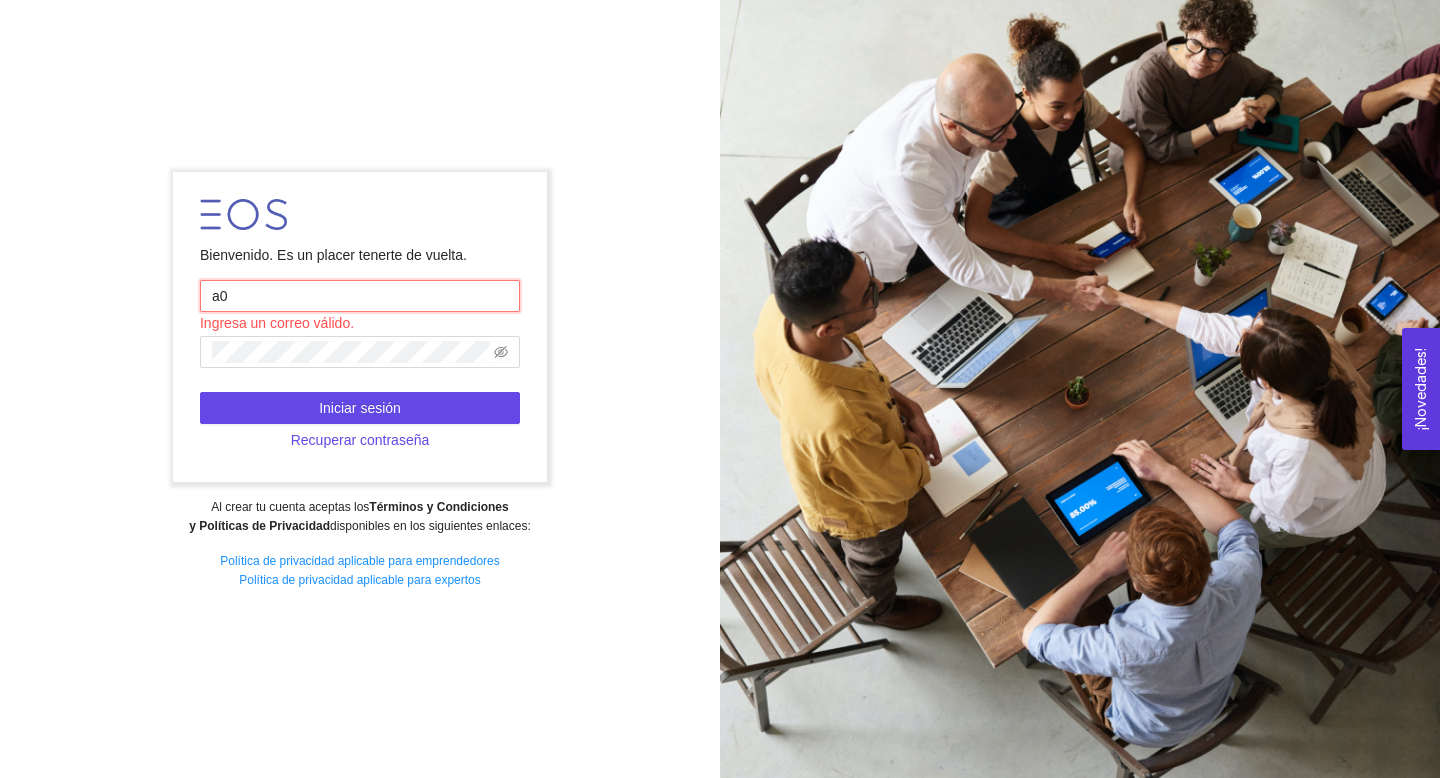 type on "a" 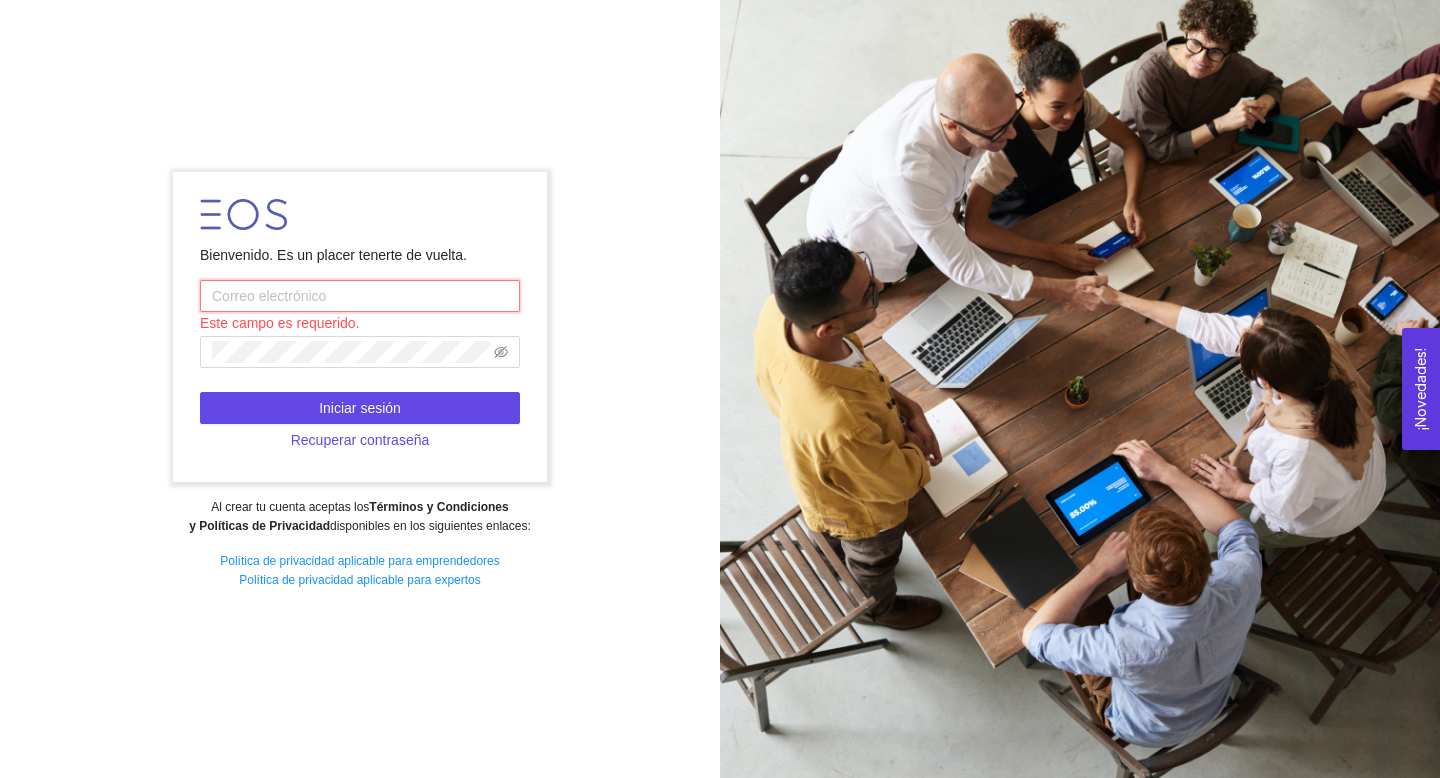 click at bounding box center (360, 296) 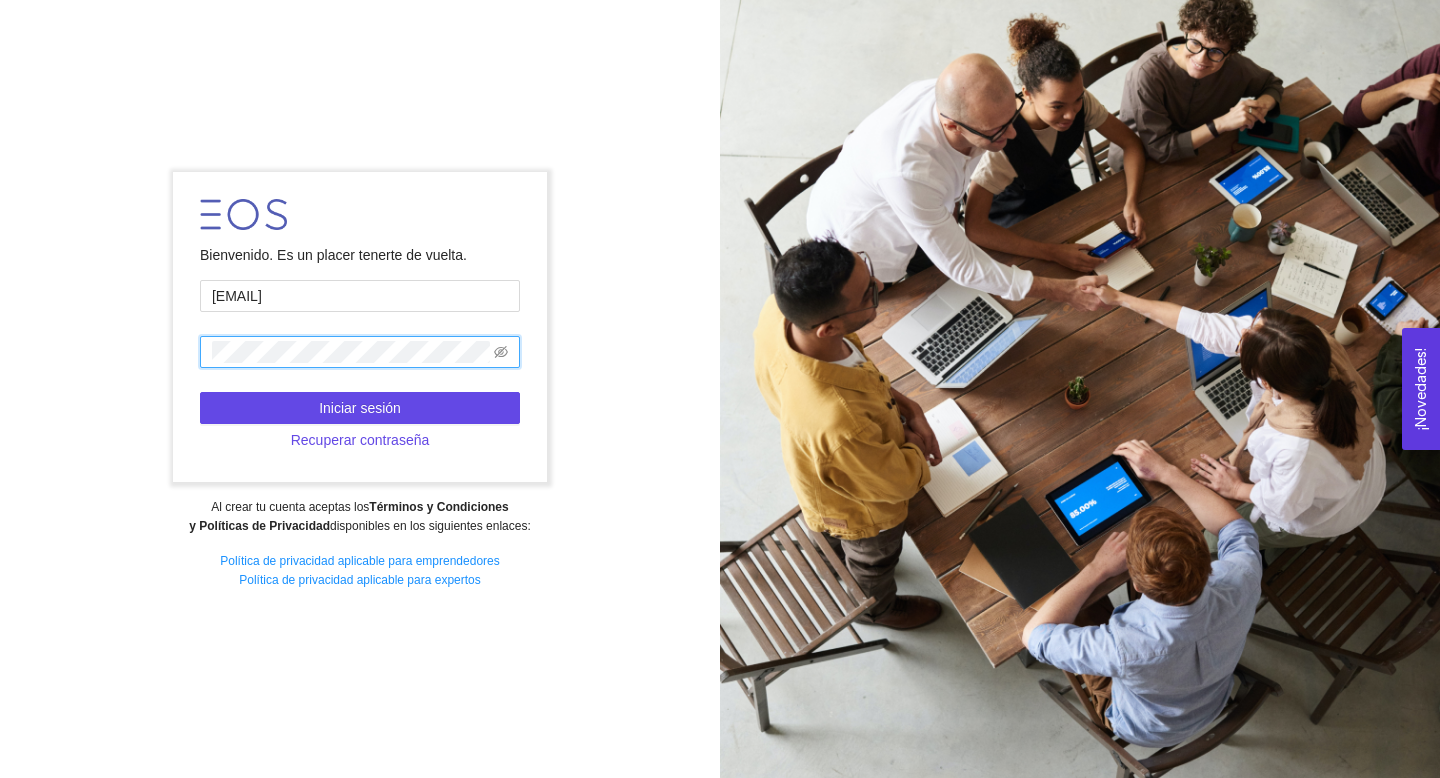 click at bounding box center (501, 352) 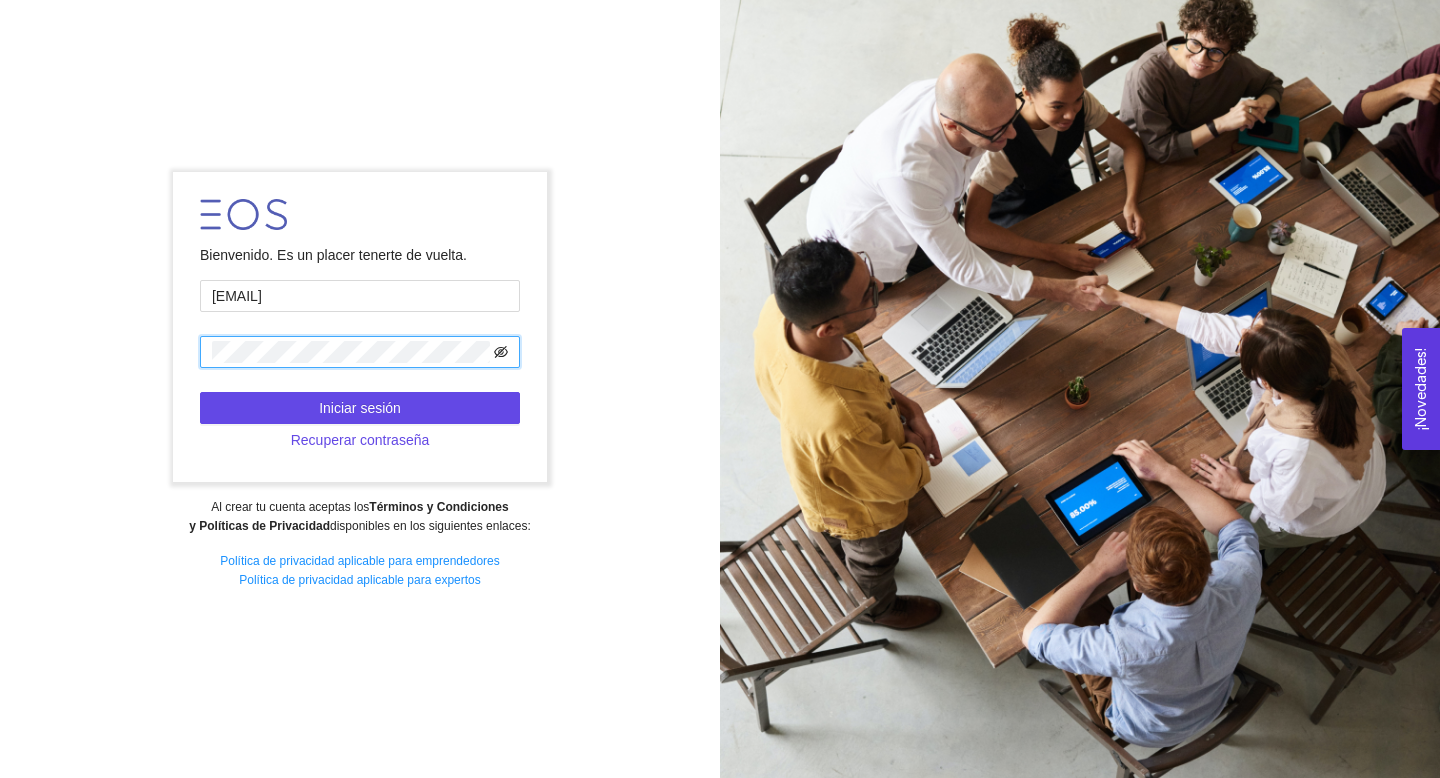 click 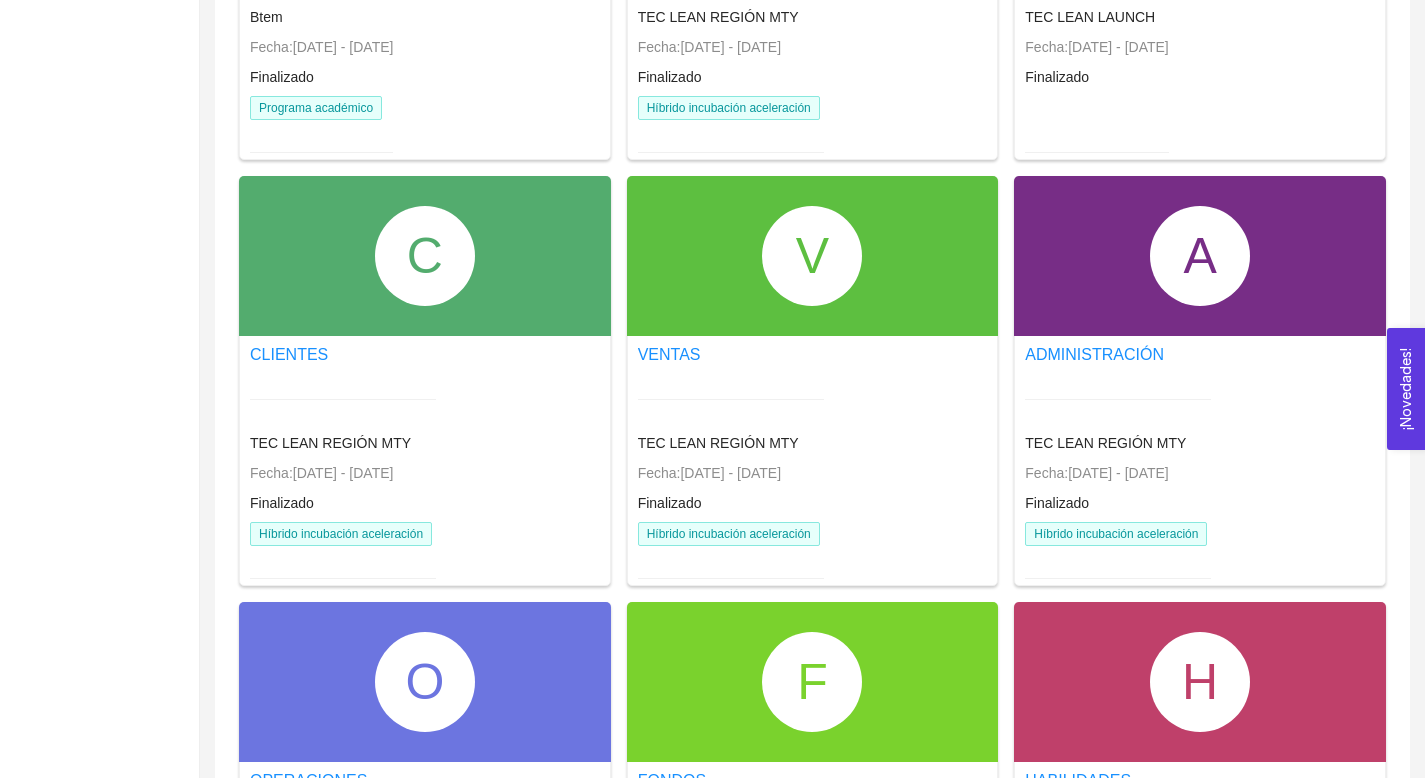 scroll, scrollTop: 1212, scrollLeft: 0, axis: vertical 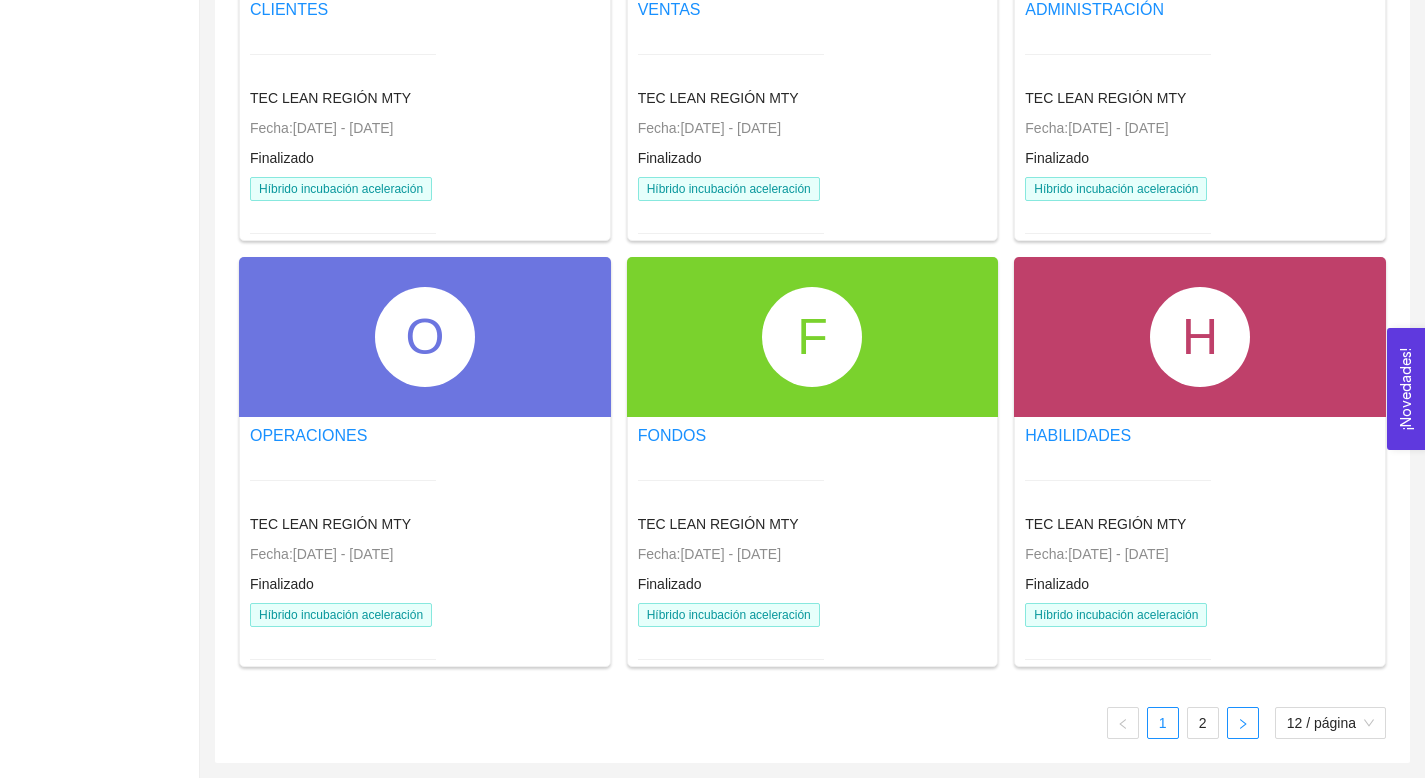 click at bounding box center (1243, 723) 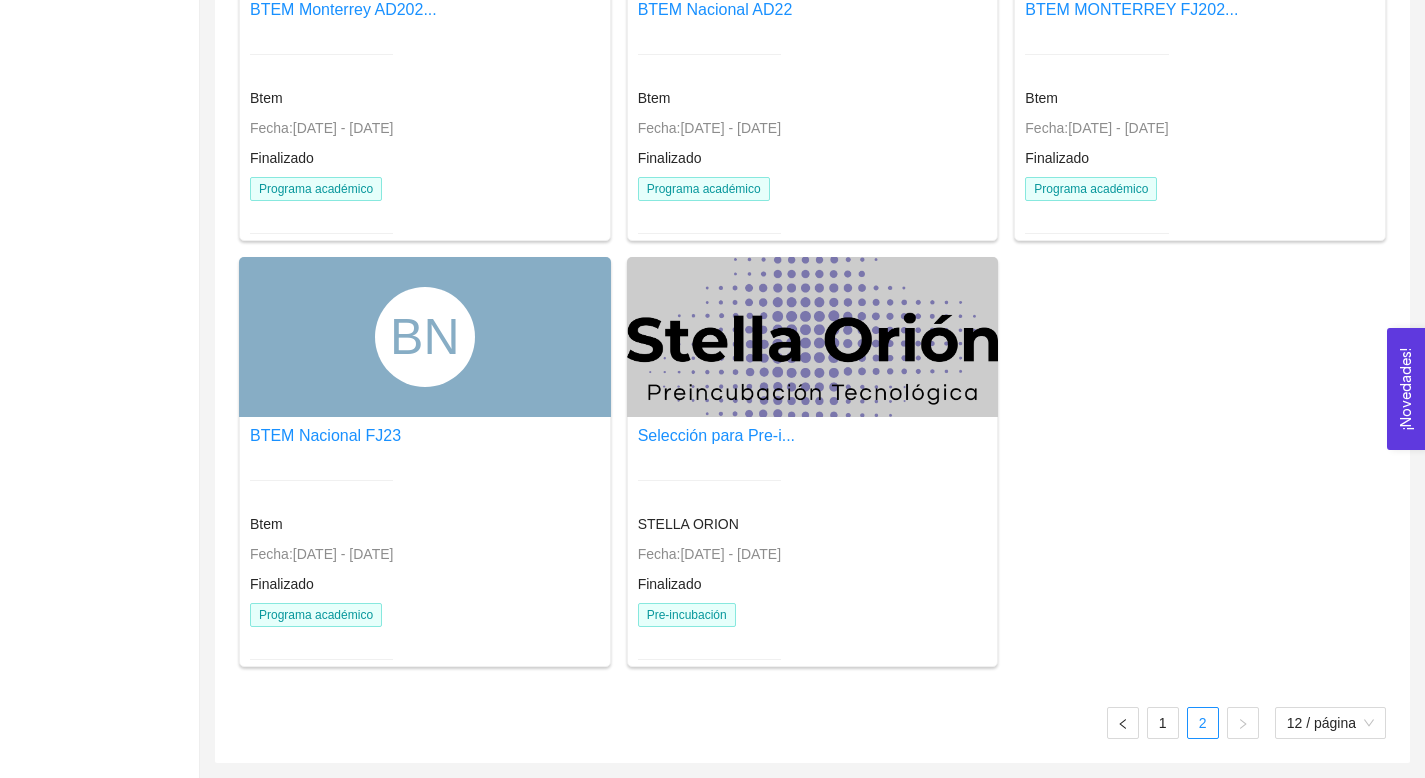 click at bounding box center (709, 480) 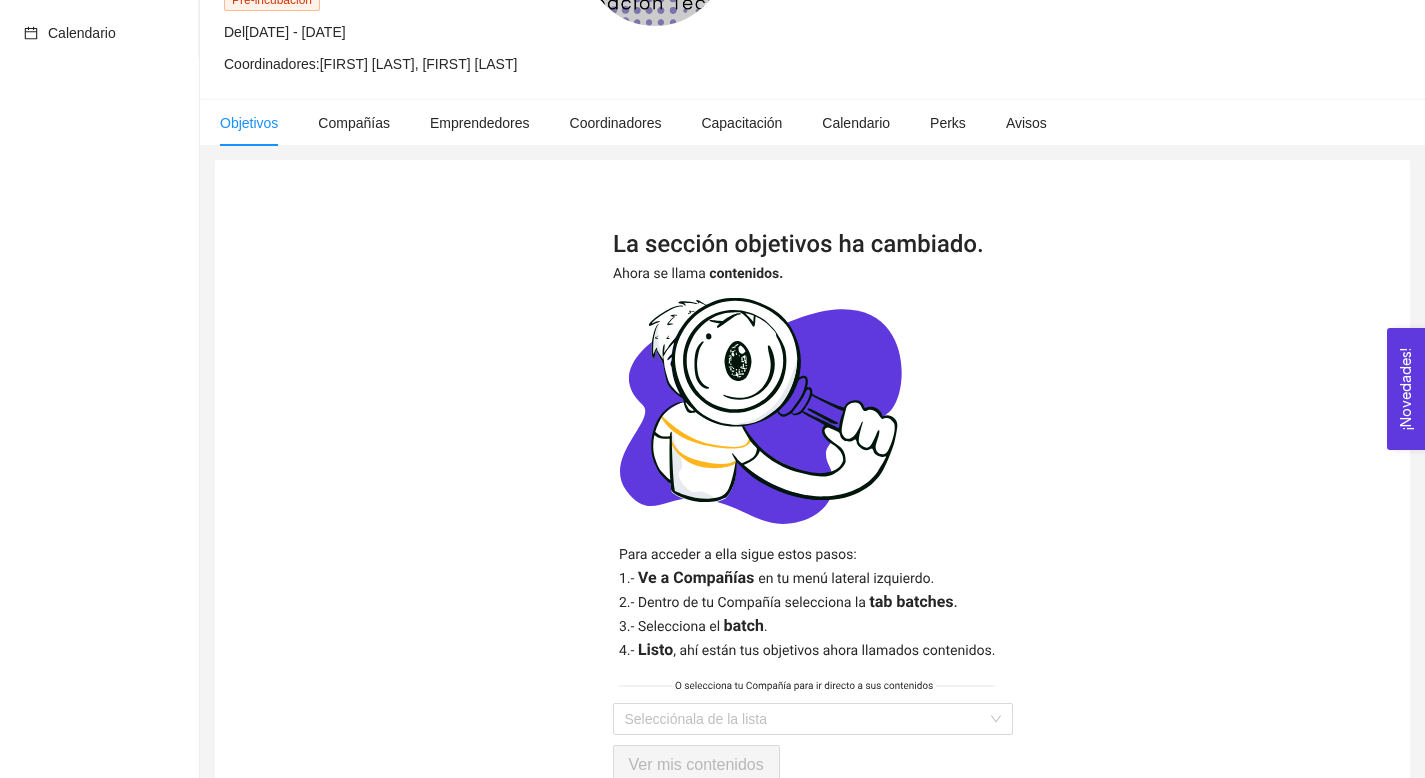 scroll, scrollTop: 333, scrollLeft: 0, axis: vertical 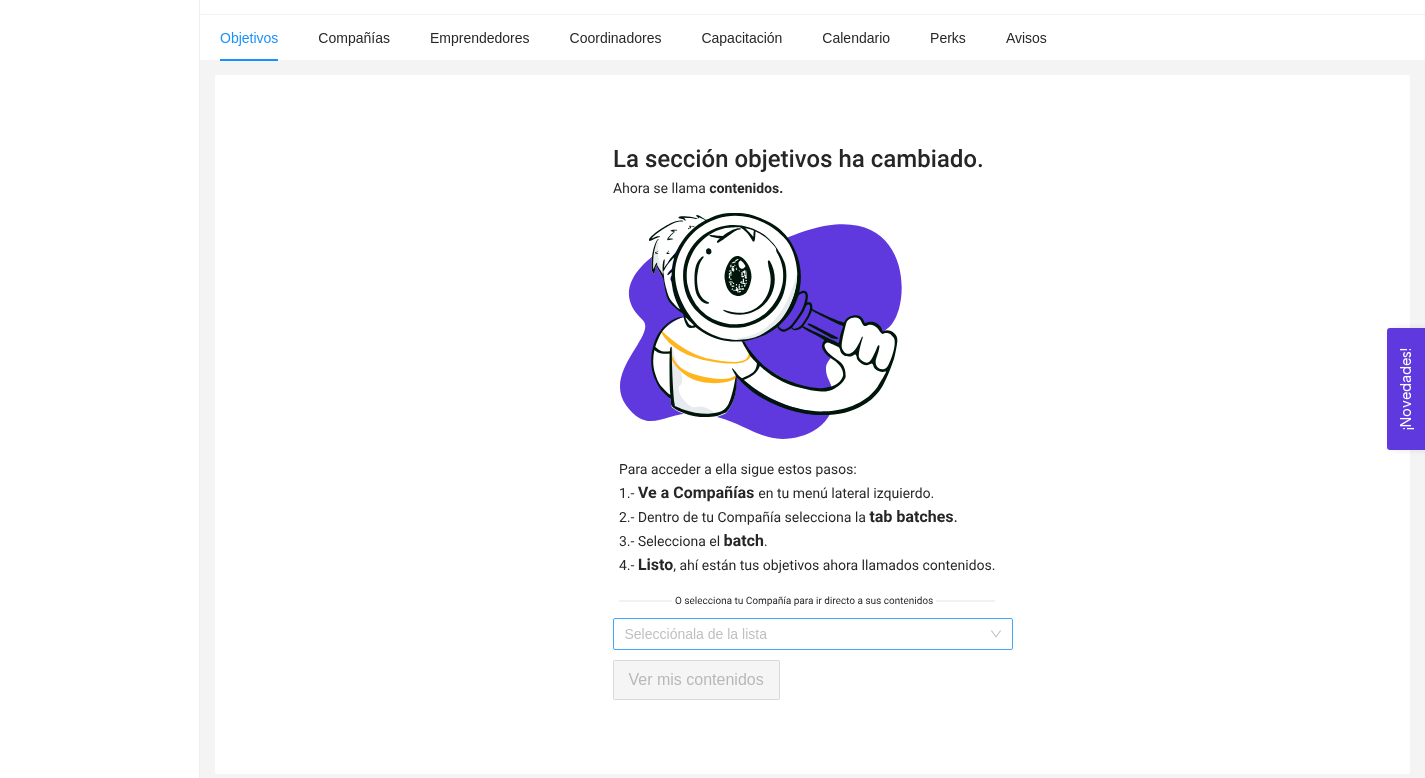 click at bounding box center (806, 634) 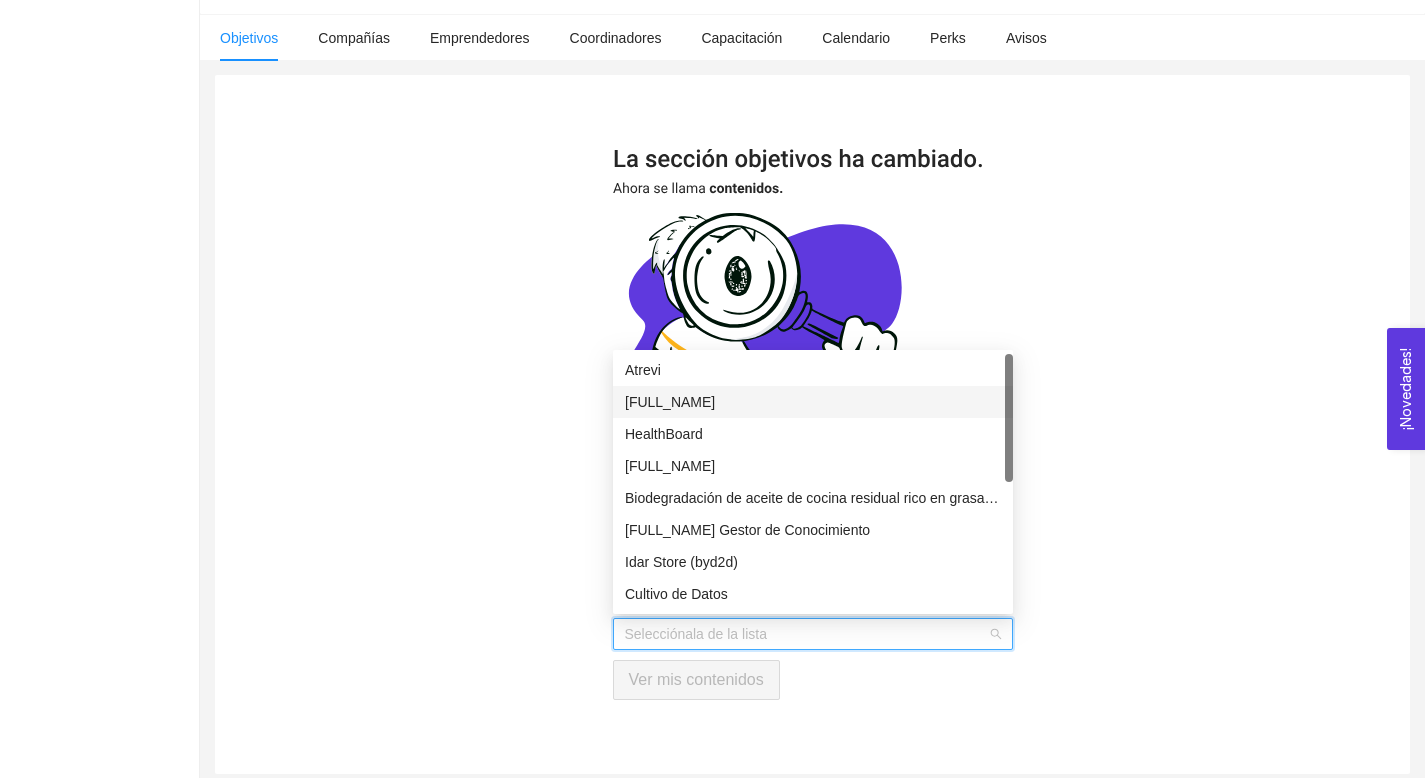 click on "[FULL_NAME]" at bounding box center (813, 402) 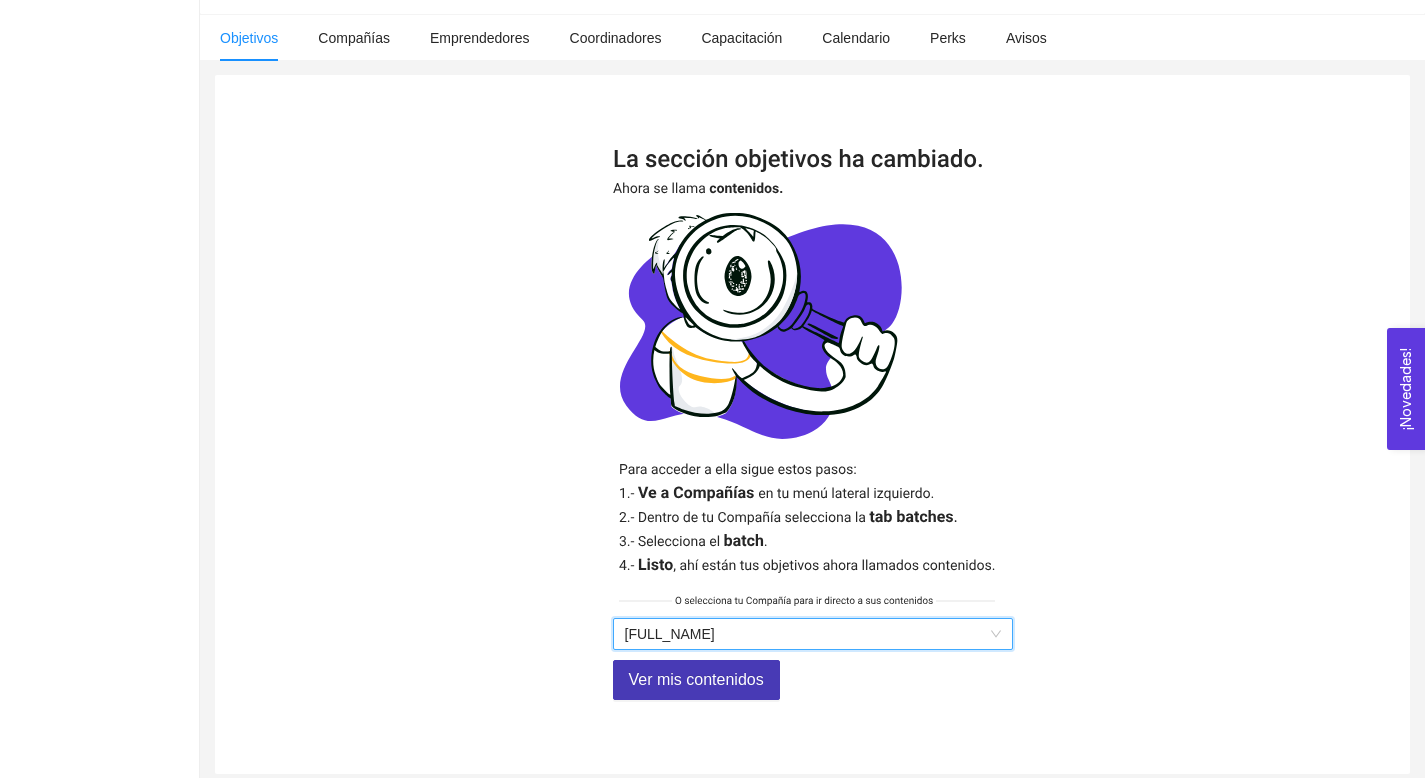 click on "Ver mis contenidos" at bounding box center [696, 679] 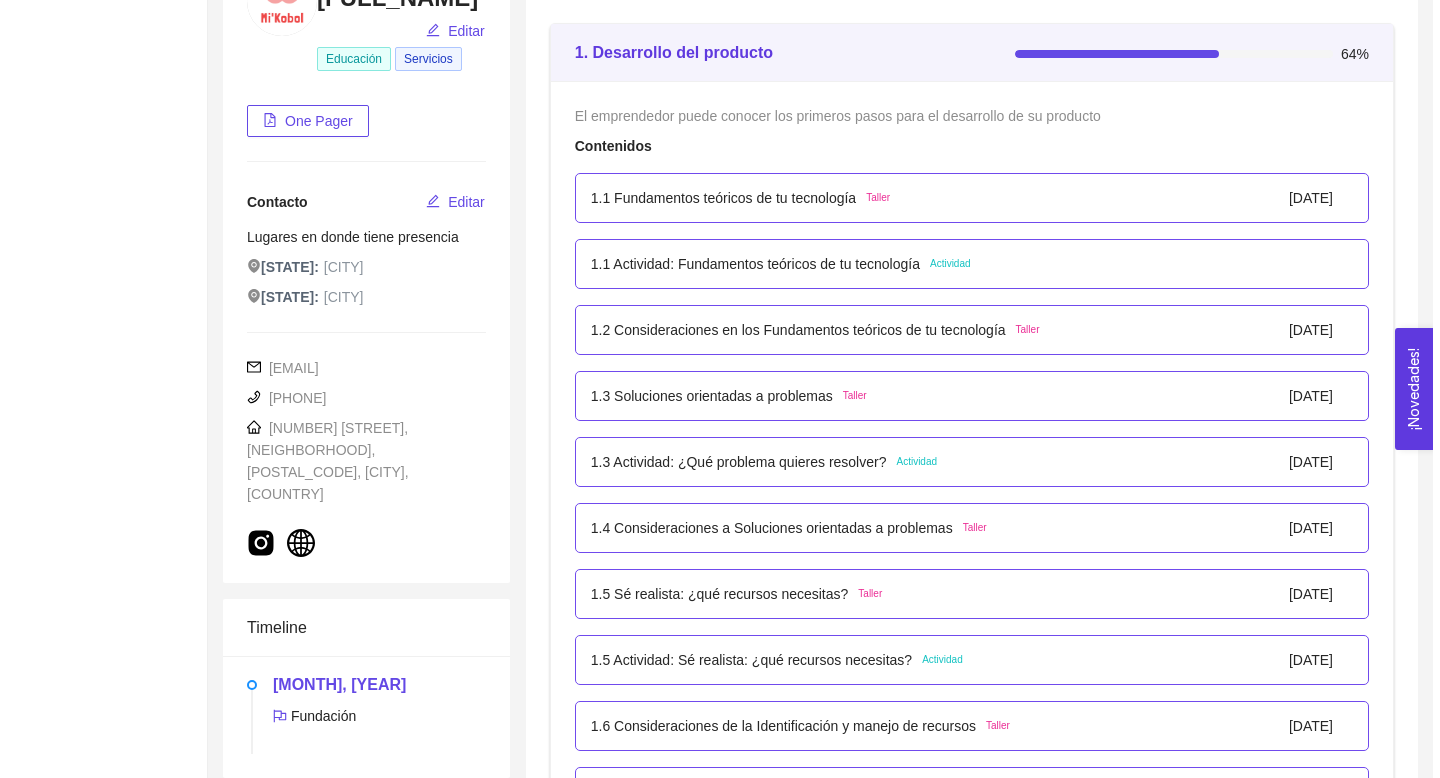 scroll, scrollTop: 284, scrollLeft: 0, axis: vertical 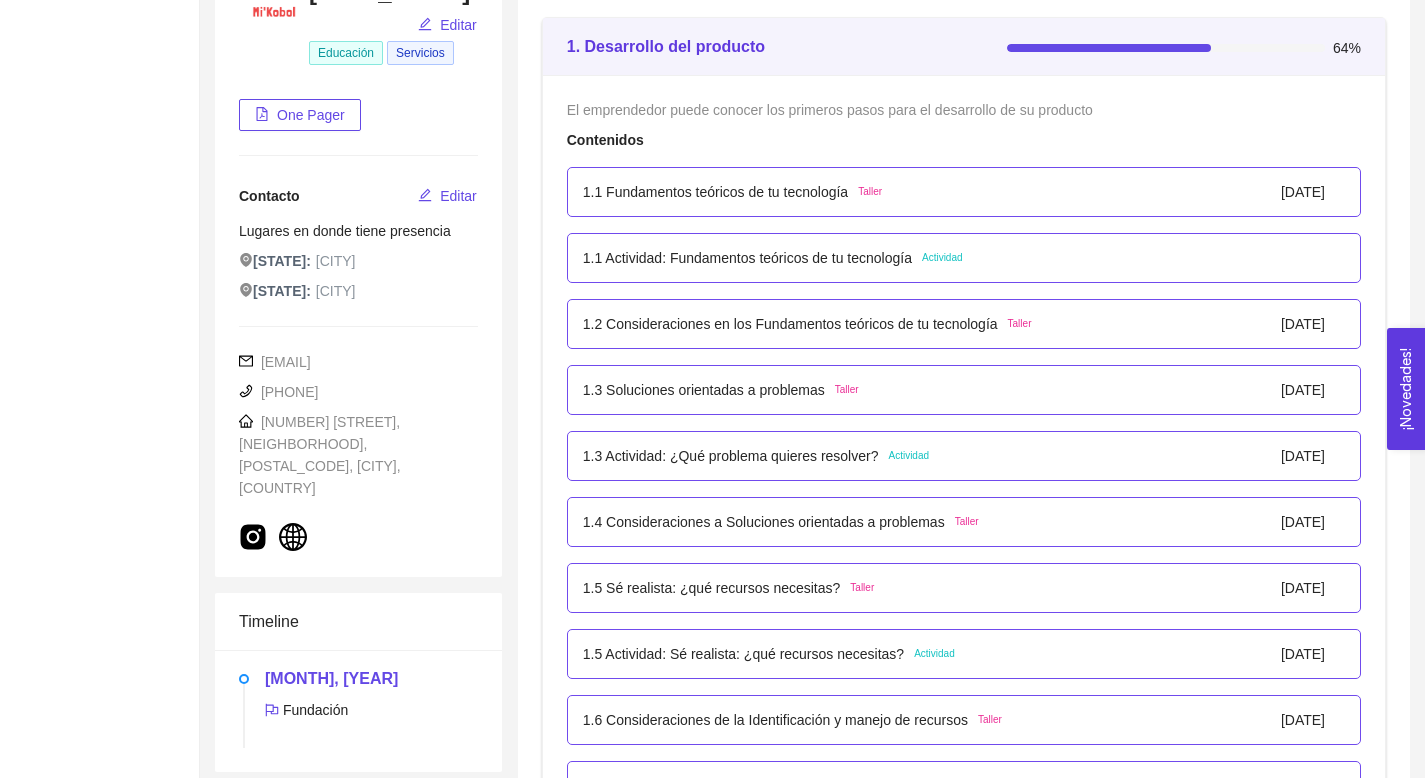 click on "1.3 Actividad: ¿Qué problema quieres resolver?" at bounding box center [731, 456] 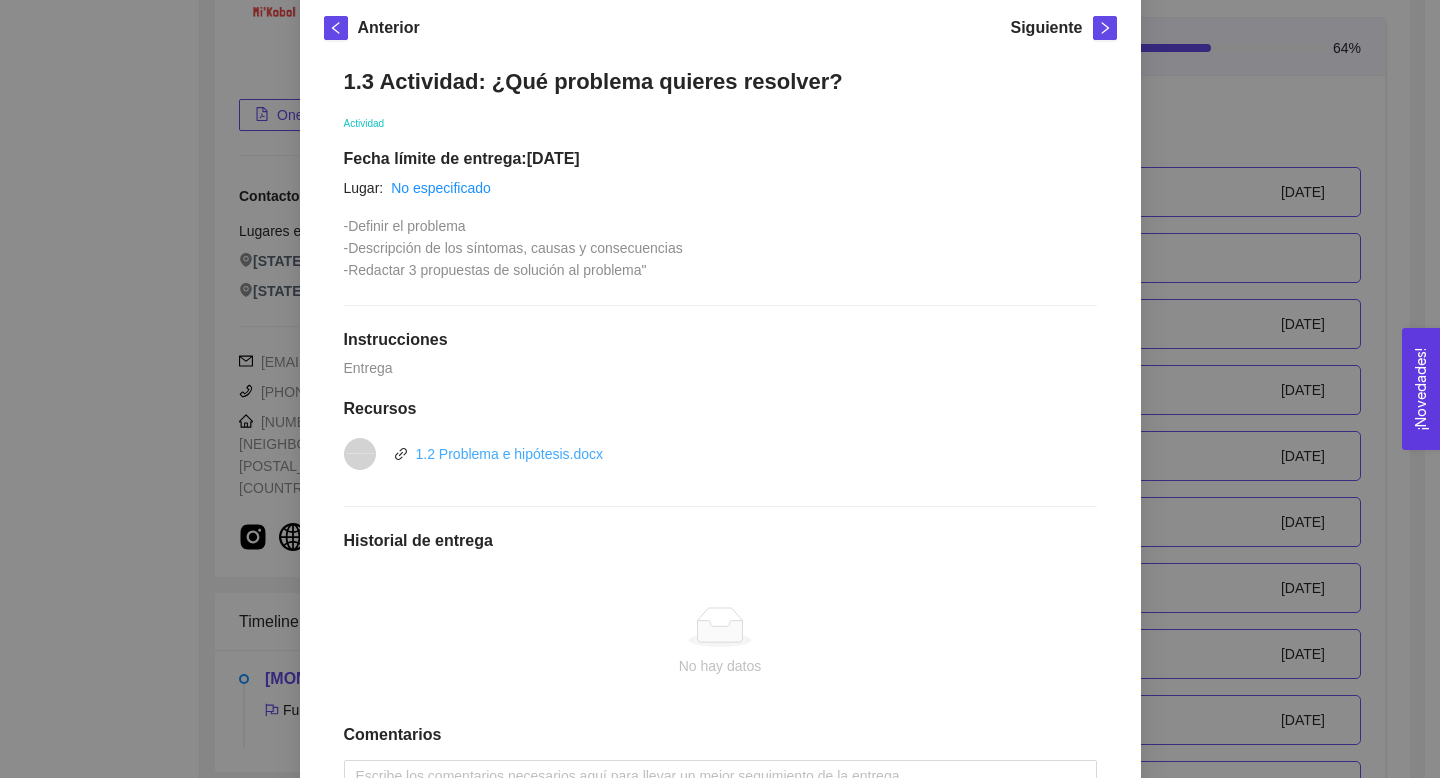 scroll, scrollTop: 286, scrollLeft: 0, axis: vertical 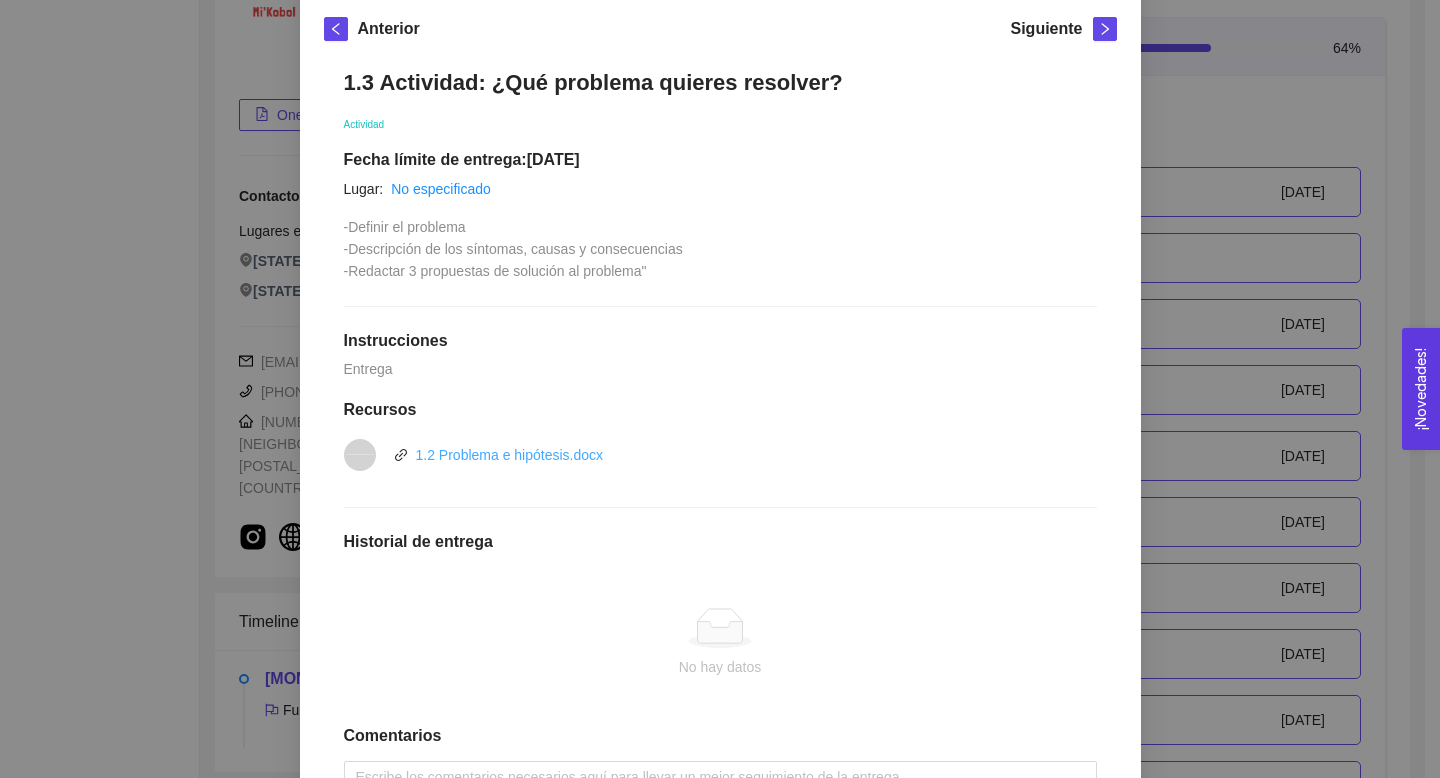 click on "1.2 Problema e hipótesis.docx" at bounding box center (510, 455) 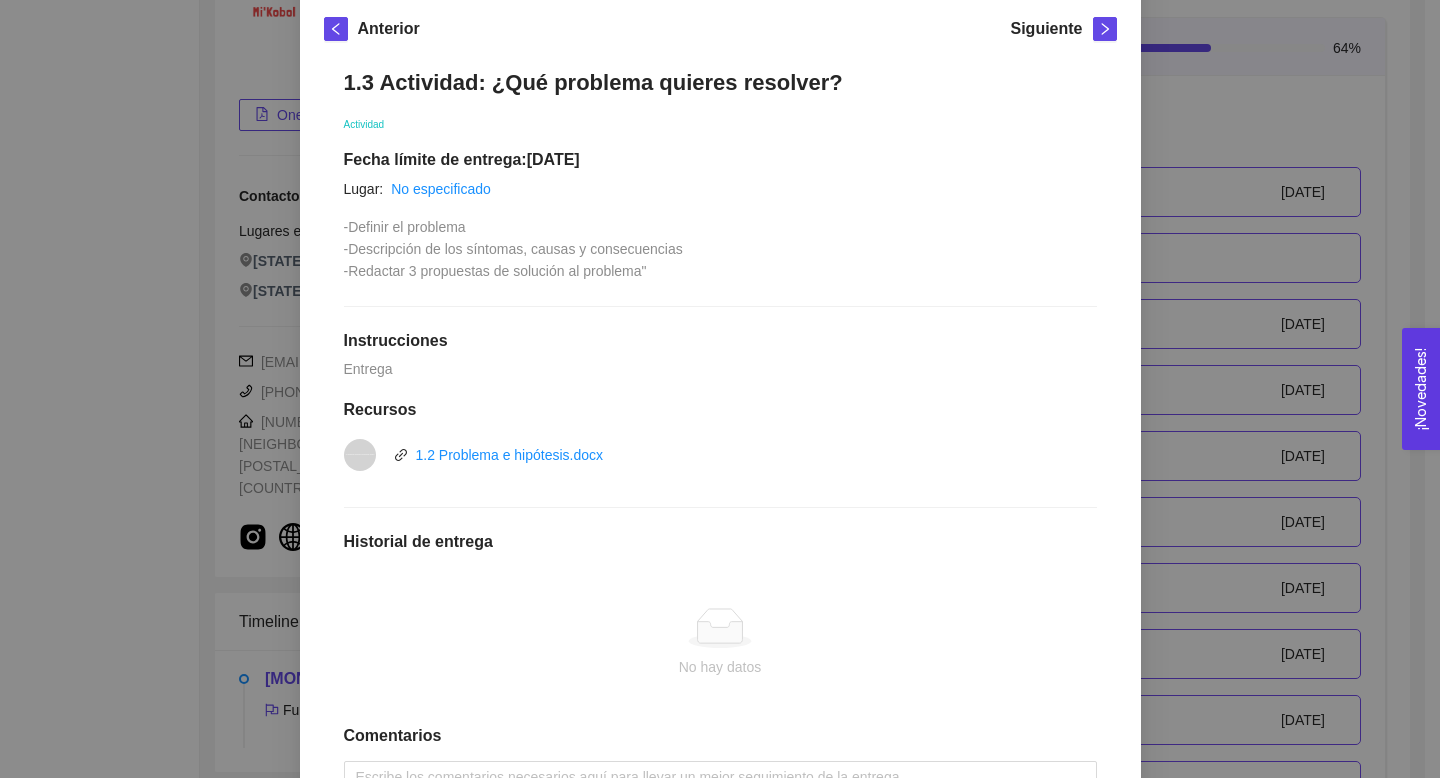 click on "1. Desarrollo del producto El emprendedor puede conocer los primeros pasos para el desarrollo de su producto Asignado por    ( ) Pendiente Completado Verificado Anterior Siguiente 1.3 Actividad: ¿Qué problema quieres resolver? Actividad Fecha límite de entrega:  [DATE] Lugar: No especificado -Definir el problema
-Descripción de los síntomas, causas y consecuencias
-Redactar 3 propuestas de solución al problema" Instrucciones Entrega Recursos vnd.openxmlformats-officedocument.wordprocessingml.document 1.2 Problema e hipótesis.docx Historial de entrega No hay datos Comentarios Enviar comentarios Cancelar Aceptar" at bounding box center (720, 389) 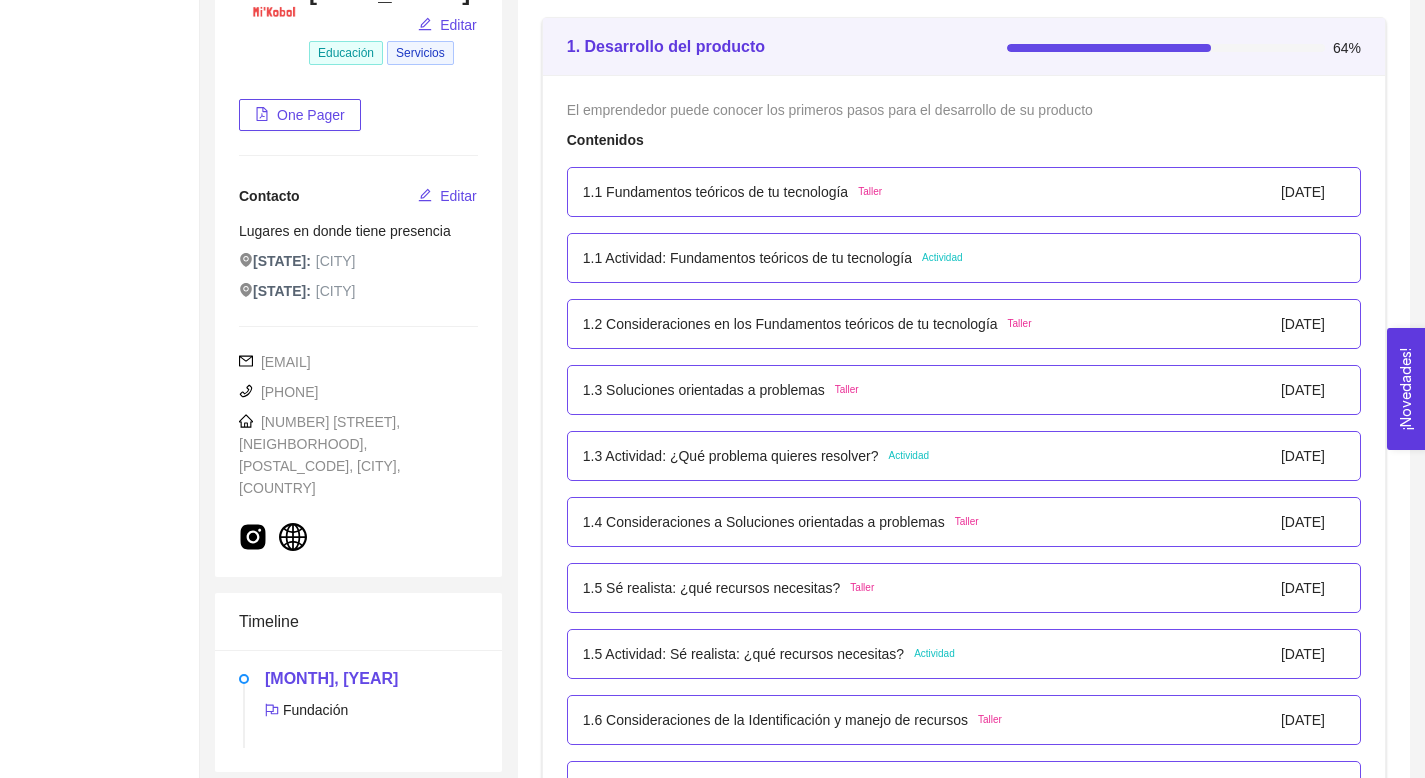 click on "1.3 Soluciones orientadas a problemas" at bounding box center [704, 390] 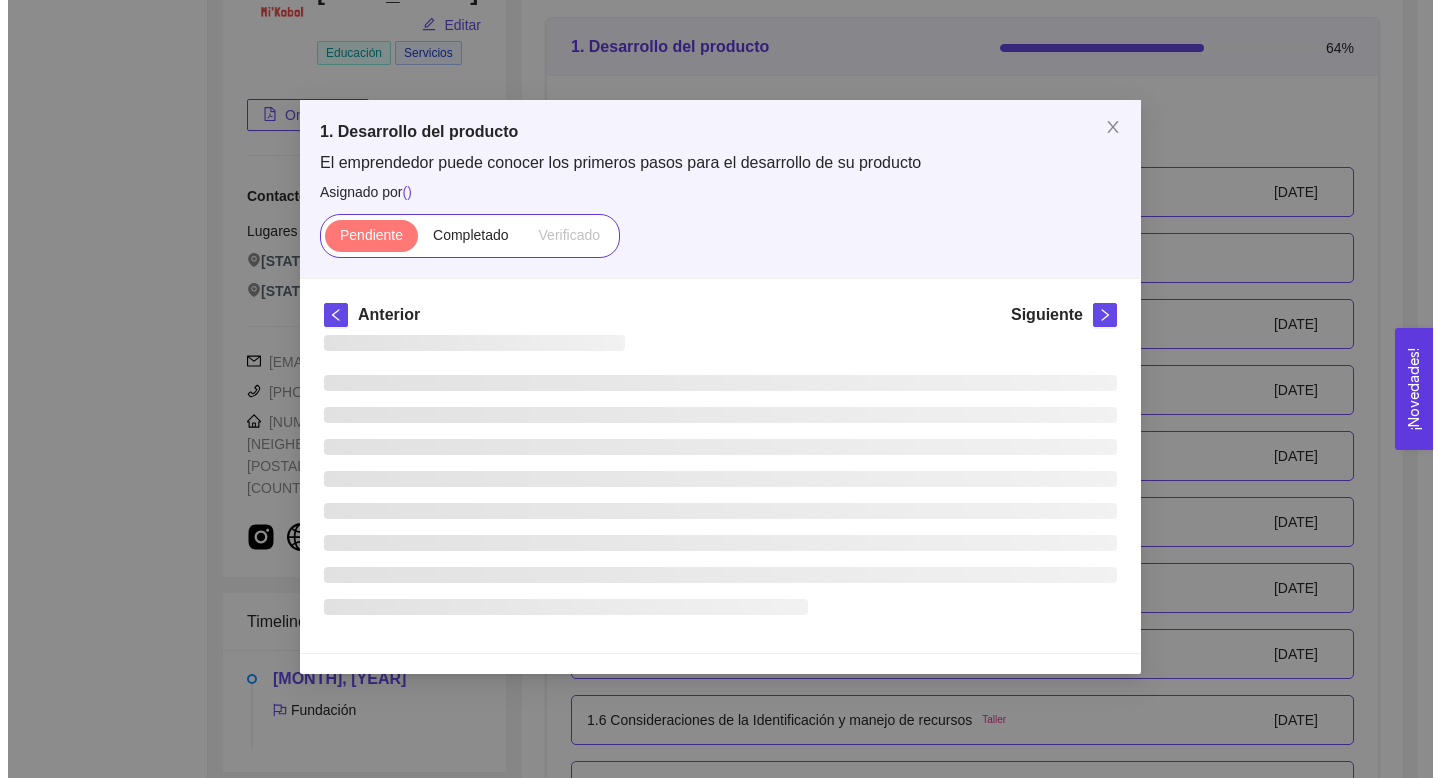 scroll, scrollTop: 0, scrollLeft: 0, axis: both 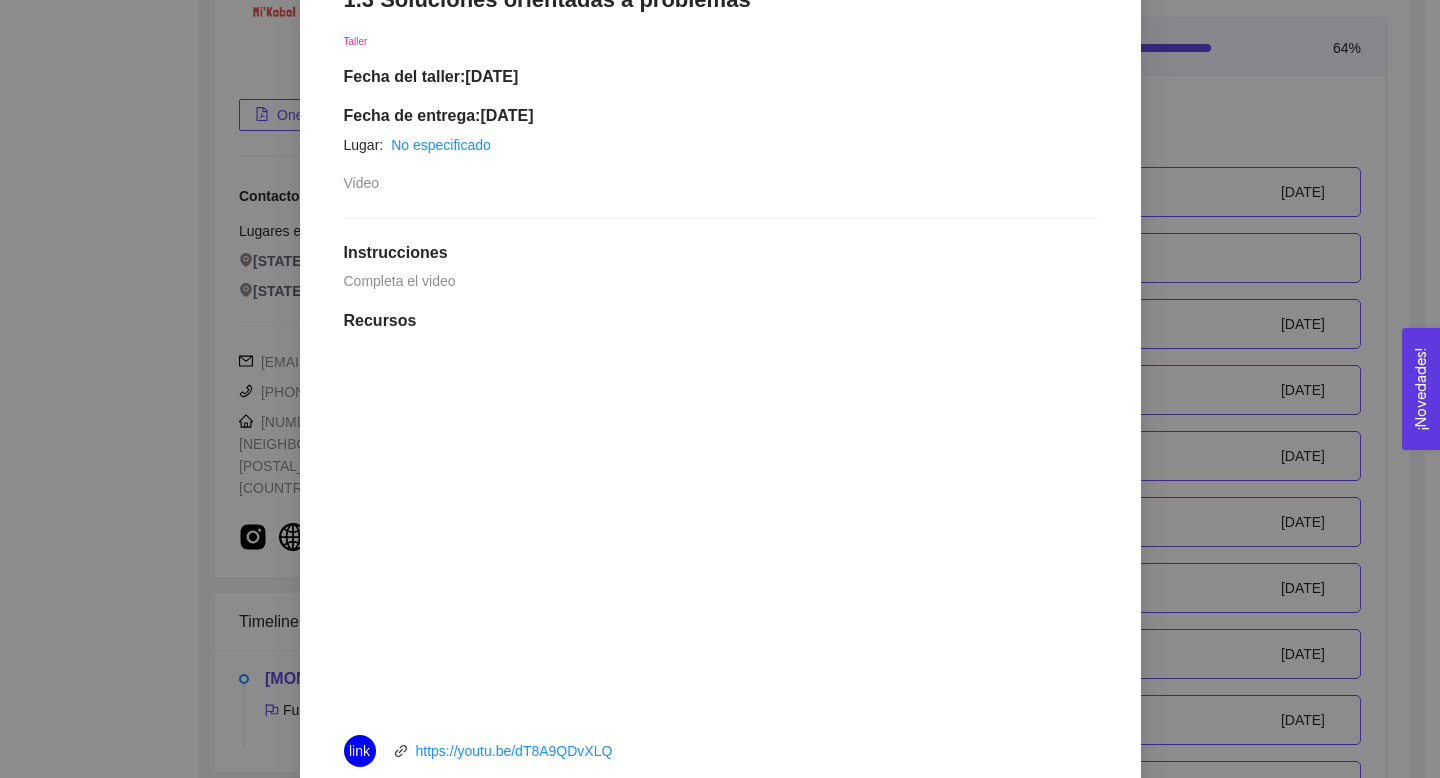 click on "1. Desarrollo del producto El emprendedor puede conocer los primeros pasos para el desarrollo de su producto Asignado por    ( ) Pendiente Completado Verificado Anterior Siguiente 1.3 Soluciones orientadas a problemas Taller Fecha del taller:  [DATE] Fecha de entrega:  [DATE] Lugar: No especificado Video Instrucciones Completa el video Recursos link https://youtu.be/dT8A9QDvXLQ Historial de entrega AM [FIRST] [LAST]  marcó como verificado [FIRST] [LAST] marcó como completado Comentarios Enviar comentarios Cancelar Aceptar" at bounding box center [720, 389] 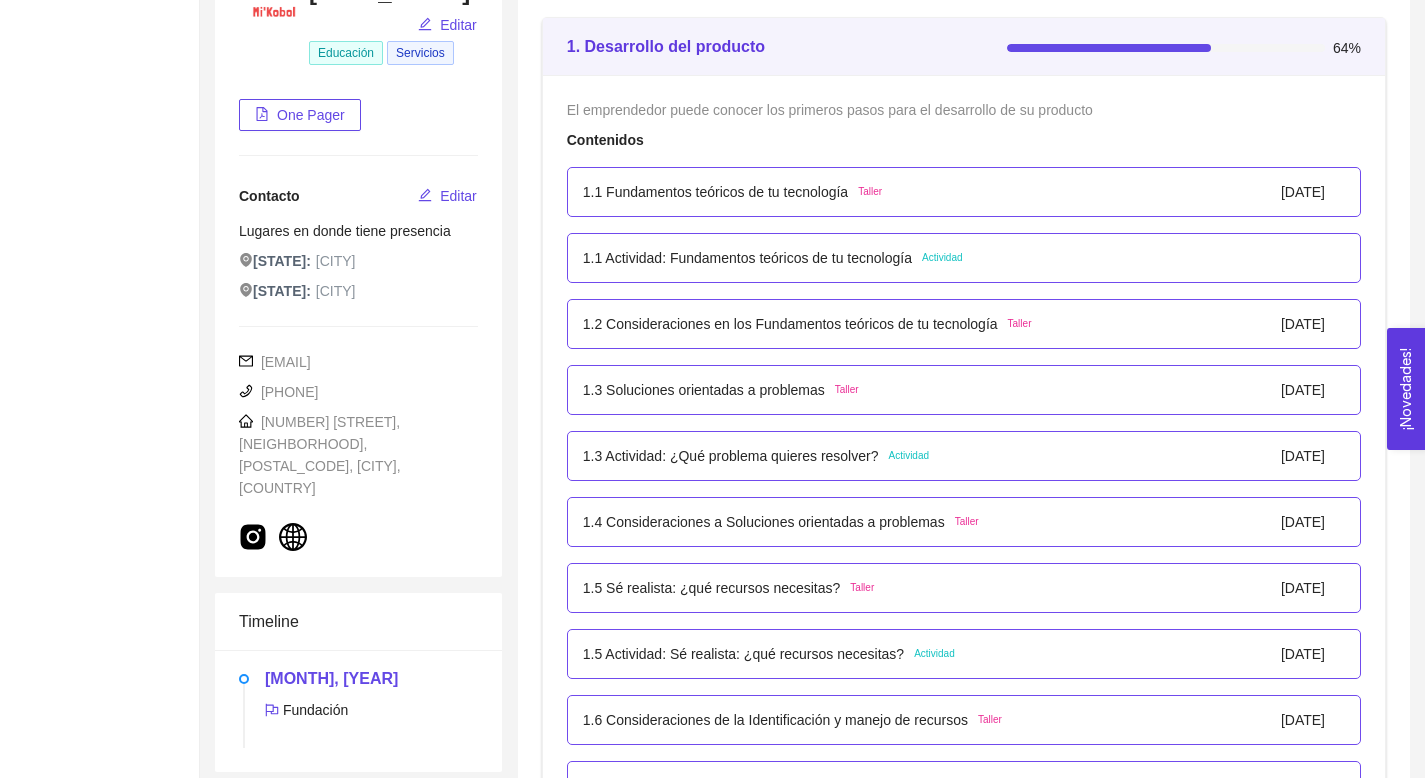 click on "1.3 Soluciones orientadas a problemas" at bounding box center (704, 390) 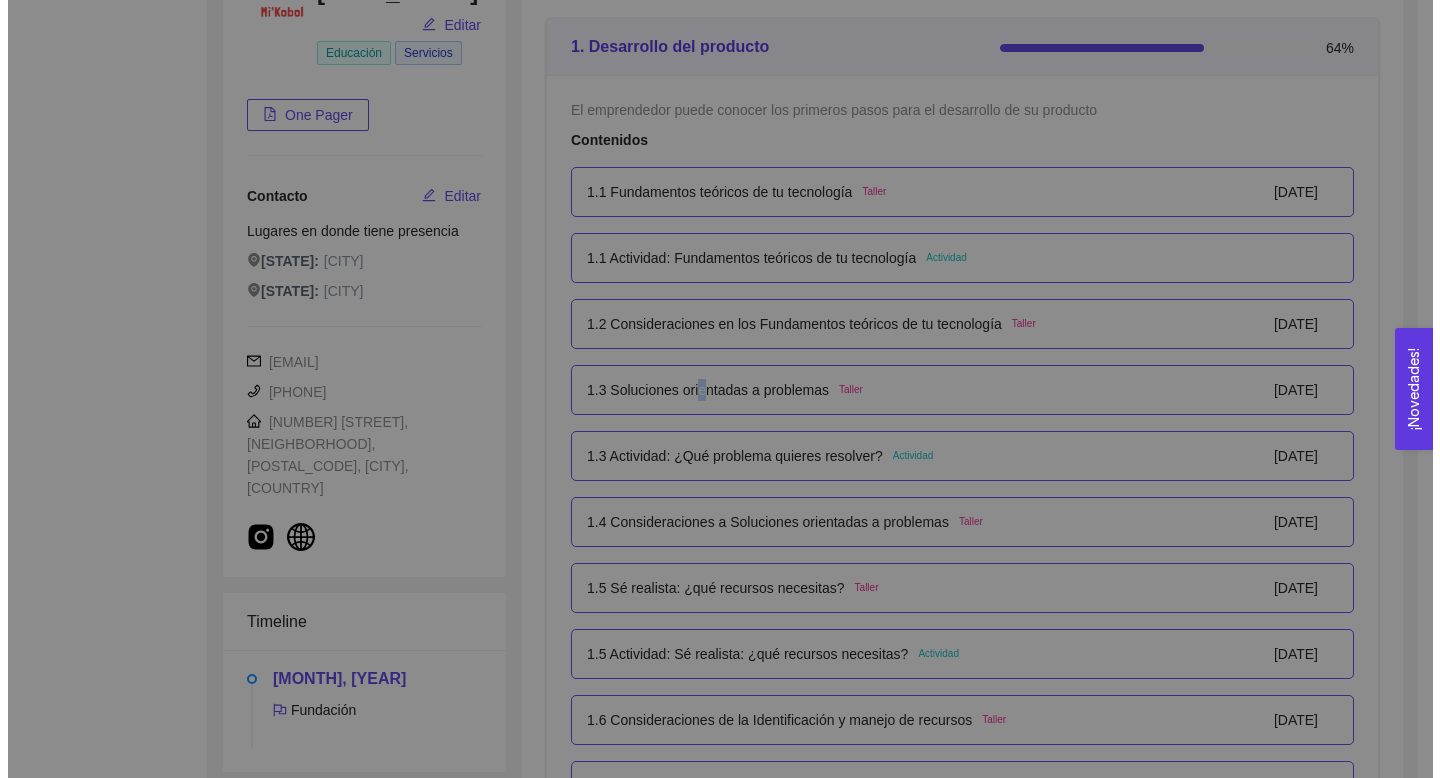 scroll, scrollTop: 0, scrollLeft: 0, axis: both 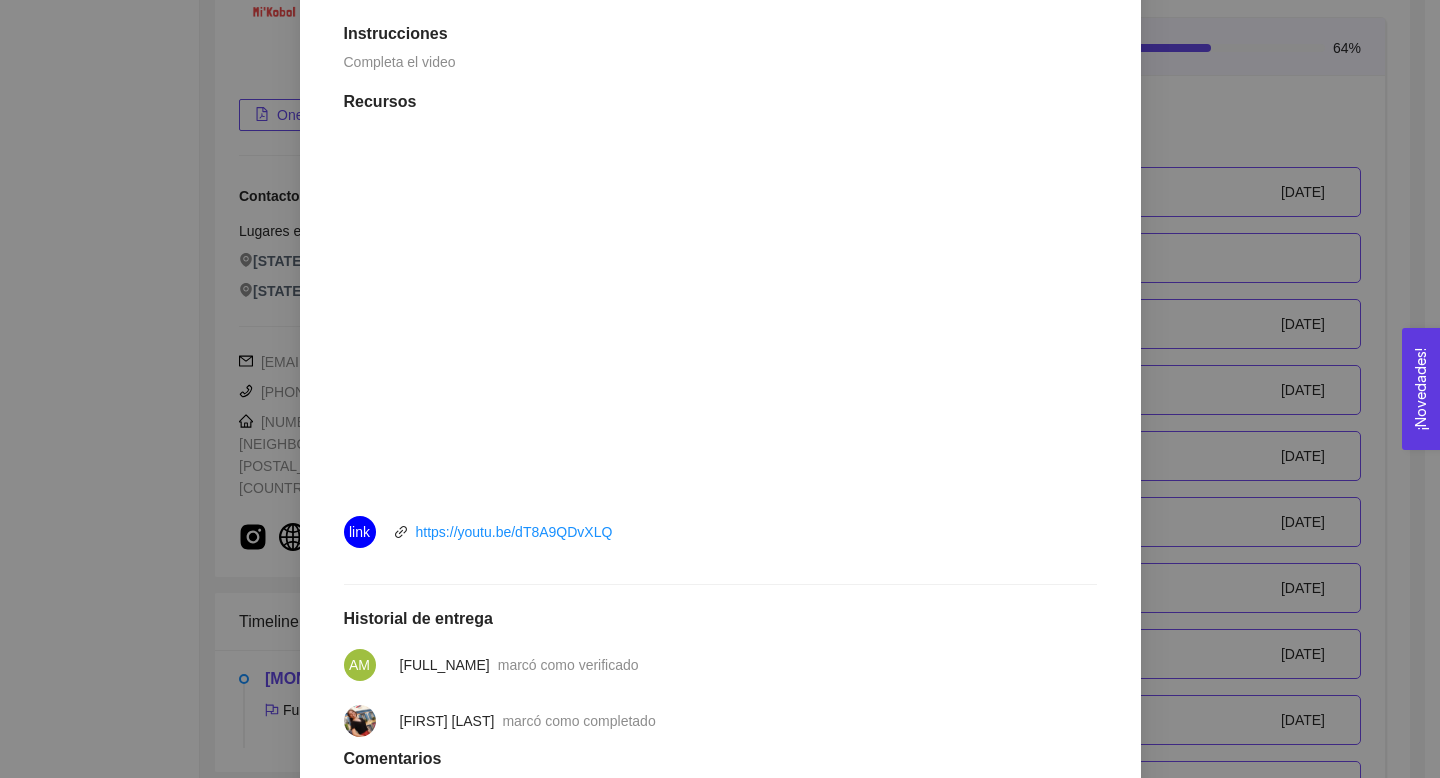 click on "1. Desarrollo del producto El emprendedor puede conocer los primeros pasos para el desarrollo de su producto Asignado por    ( ) Pendiente Completado Verificado Anterior Siguiente 1.3 Soluciones orientadas a problemas Taller Fecha del taller:  [DATE] Fecha de entrega:  [DATE] Lugar: No especificado Video Instrucciones Completa el video Recursos link https://youtu.be/dT8A9QDvXLQ Historial de entrega AM [FIRST] [LAST]  marcó como verificado [FIRST] [LAST] marcó como completado Comentarios Enviar comentarios Cancelar Aceptar" at bounding box center [720, 389] 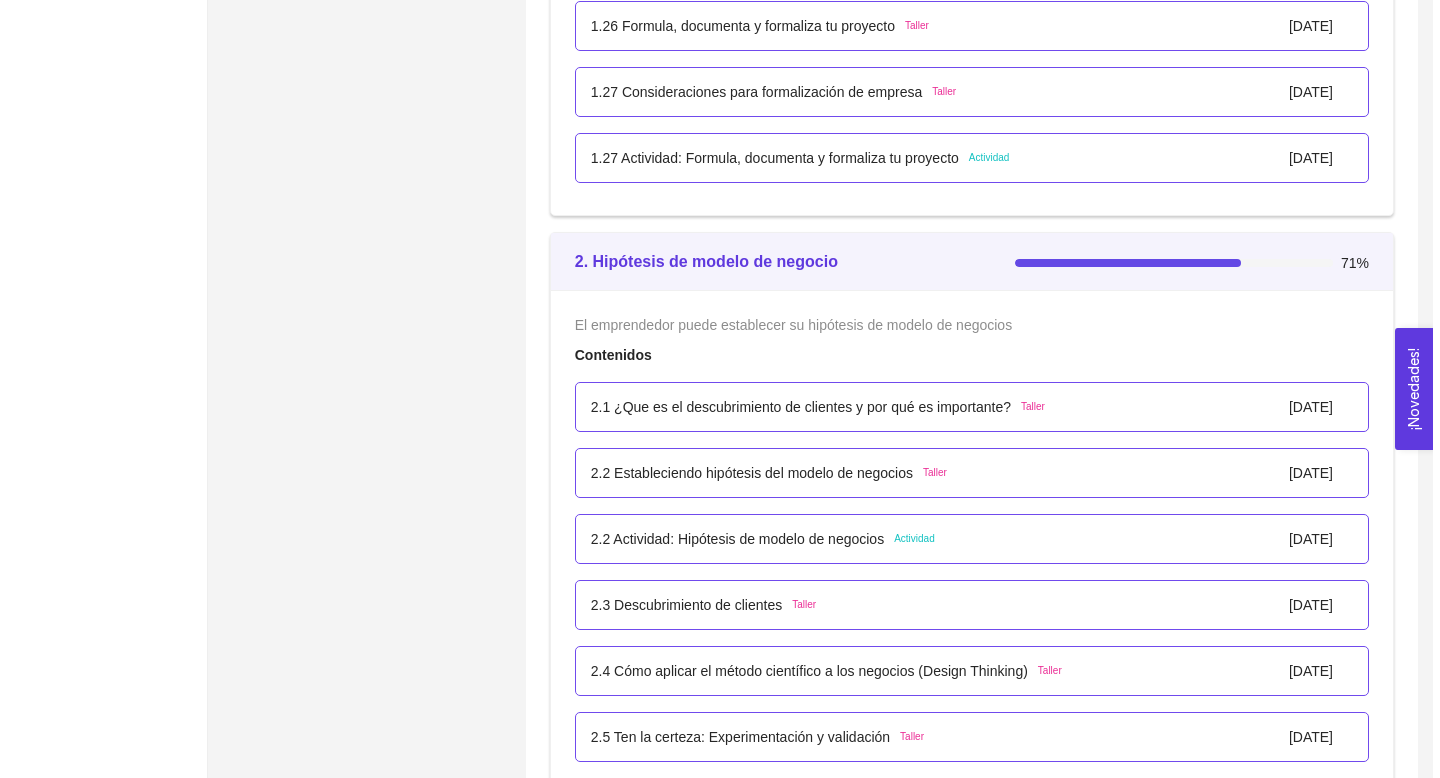 scroll, scrollTop: 2497, scrollLeft: 0, axis: vertical 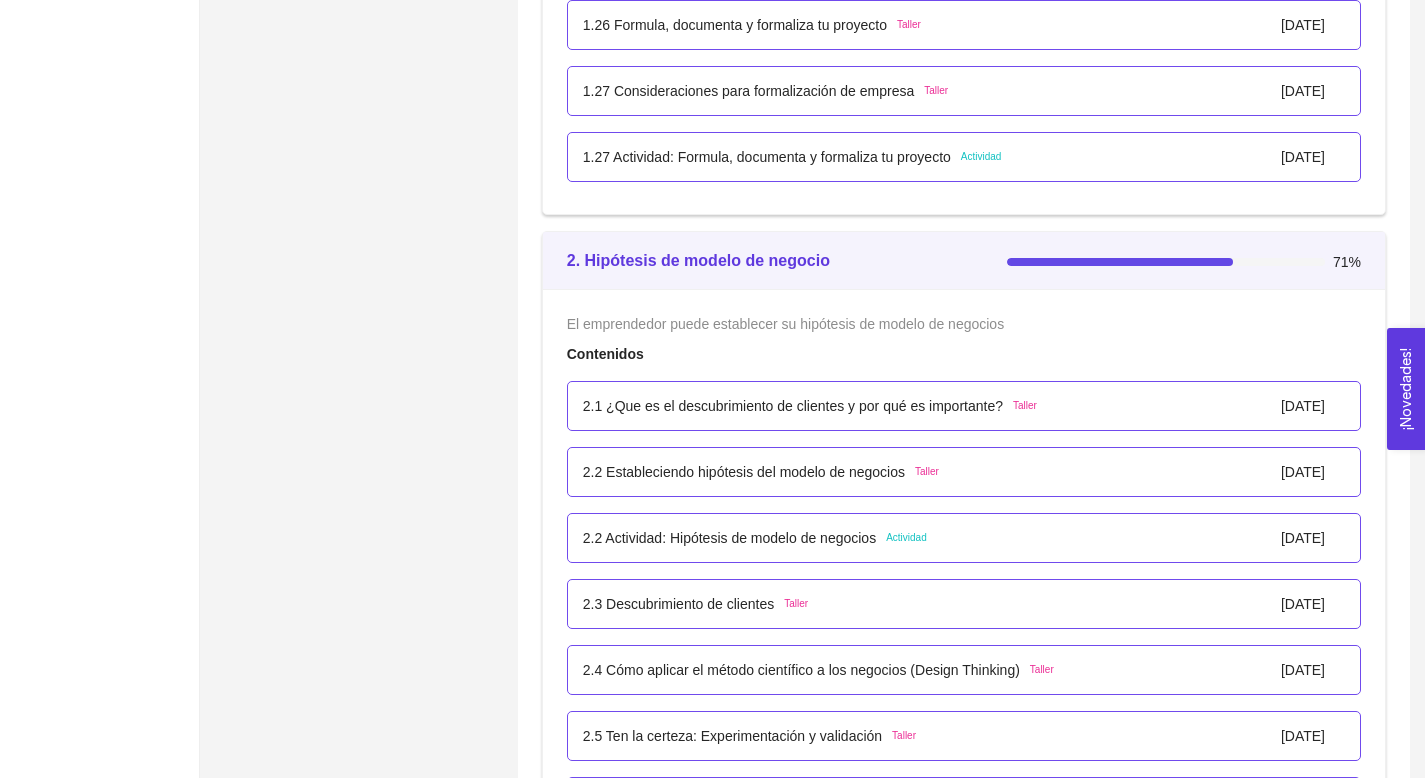 click on "2.2 Estableciendo hipótesis del modelo de negocios" at bounding box center (744, 472) 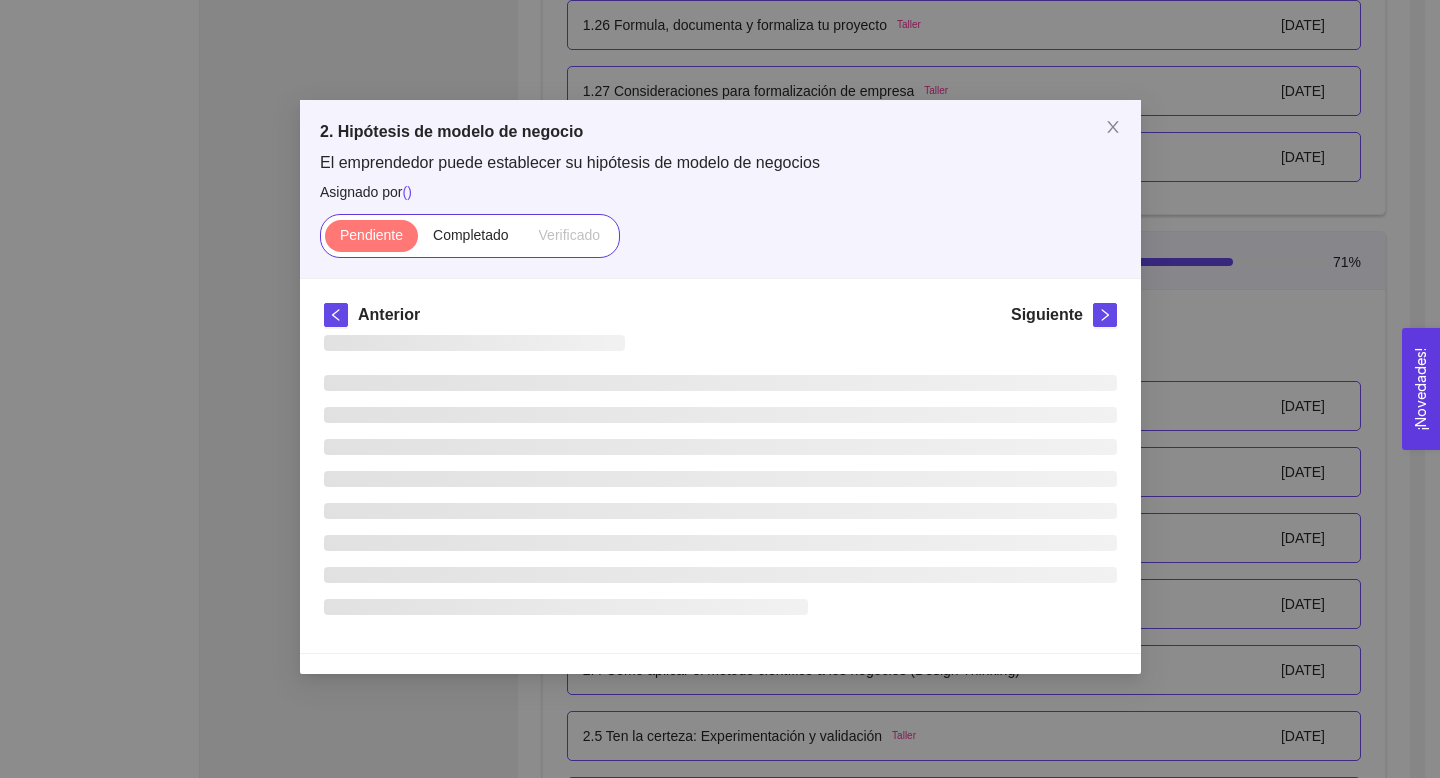 scroll, scrollTop: 0, scrollLeft: 0, axis: both 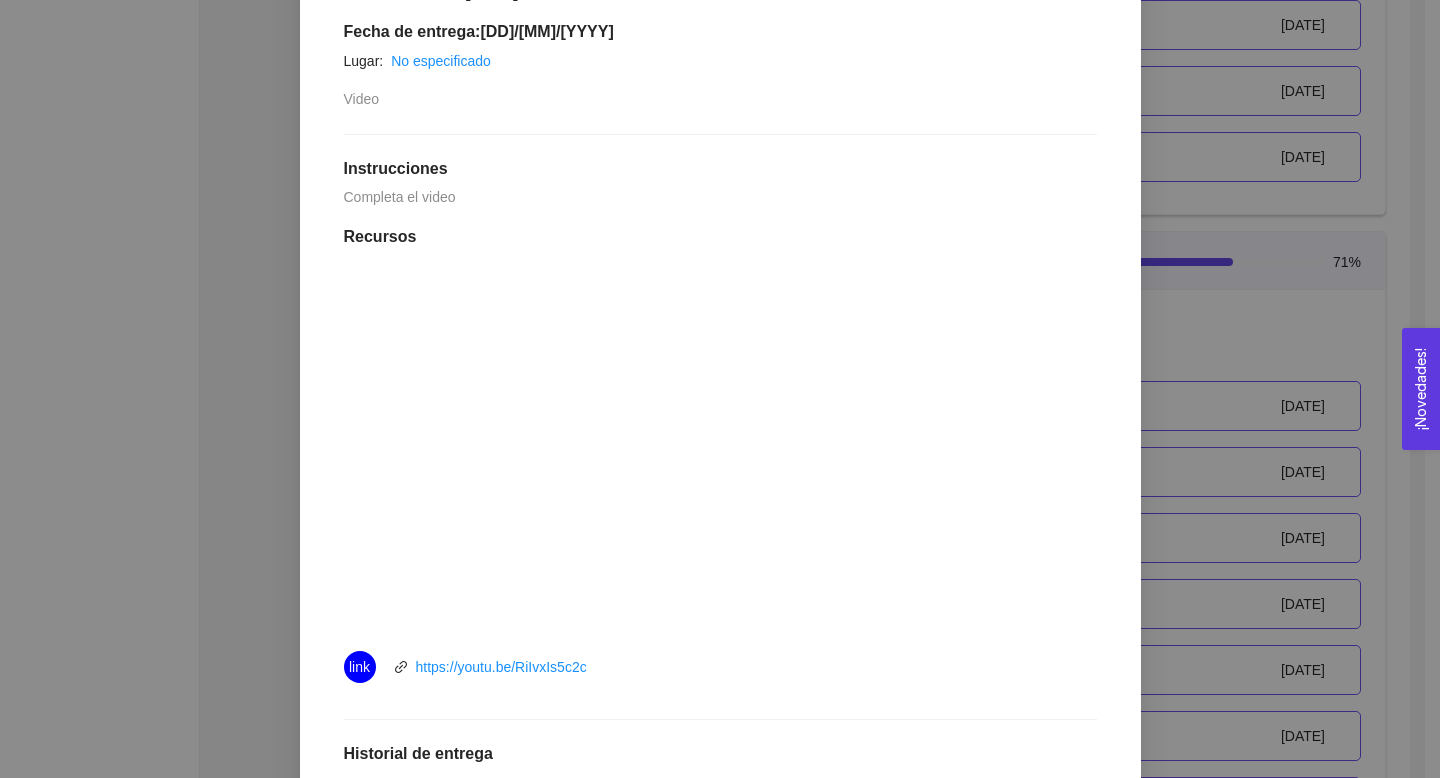 click on "2. Hipótesis de modelo de negocio El emprendedor puede establecer su hipótesis de modelo de negocios Asignado por    ( ) Pendiente Completado Verificado Anterior Siguiente 2.2 Estableciendo hipótesis del modelo de negocios Taller Fecha del taller:  [DATE] Fecha de entrega:  [DATE] Lugar: No especificado Video Instrucciones Completa el video Recursos link https://youtu.be/RiIvxIs5c2c Historial de entrega AS [FIRST] [LAST] marcó como verificado [FIRST] [LAST] marcó como completado Comentarios Enviar comentarios Cancelar Aceptar" at bounding box center (720, 389) 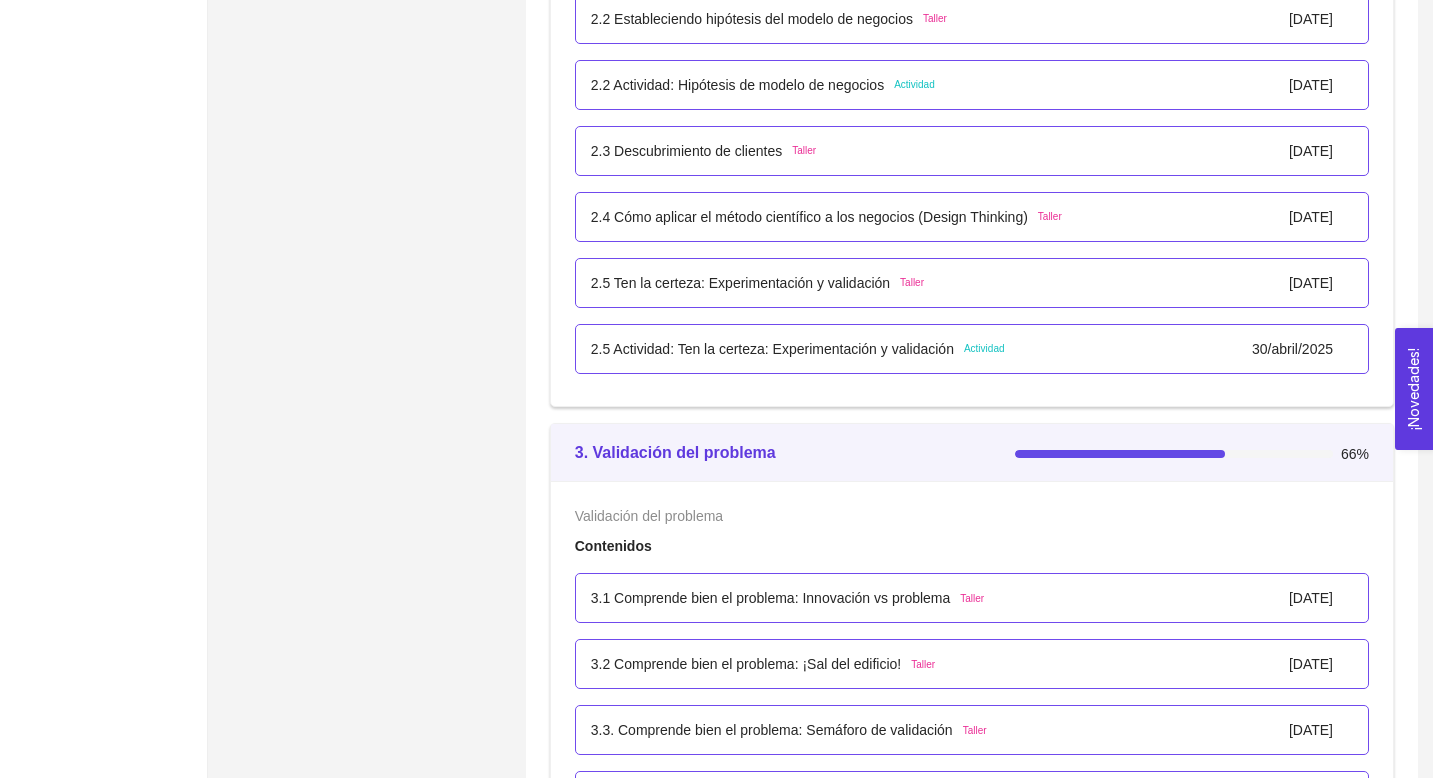 scroll, scrollTop: 3247, scrollLeft: 0, axis: vertical 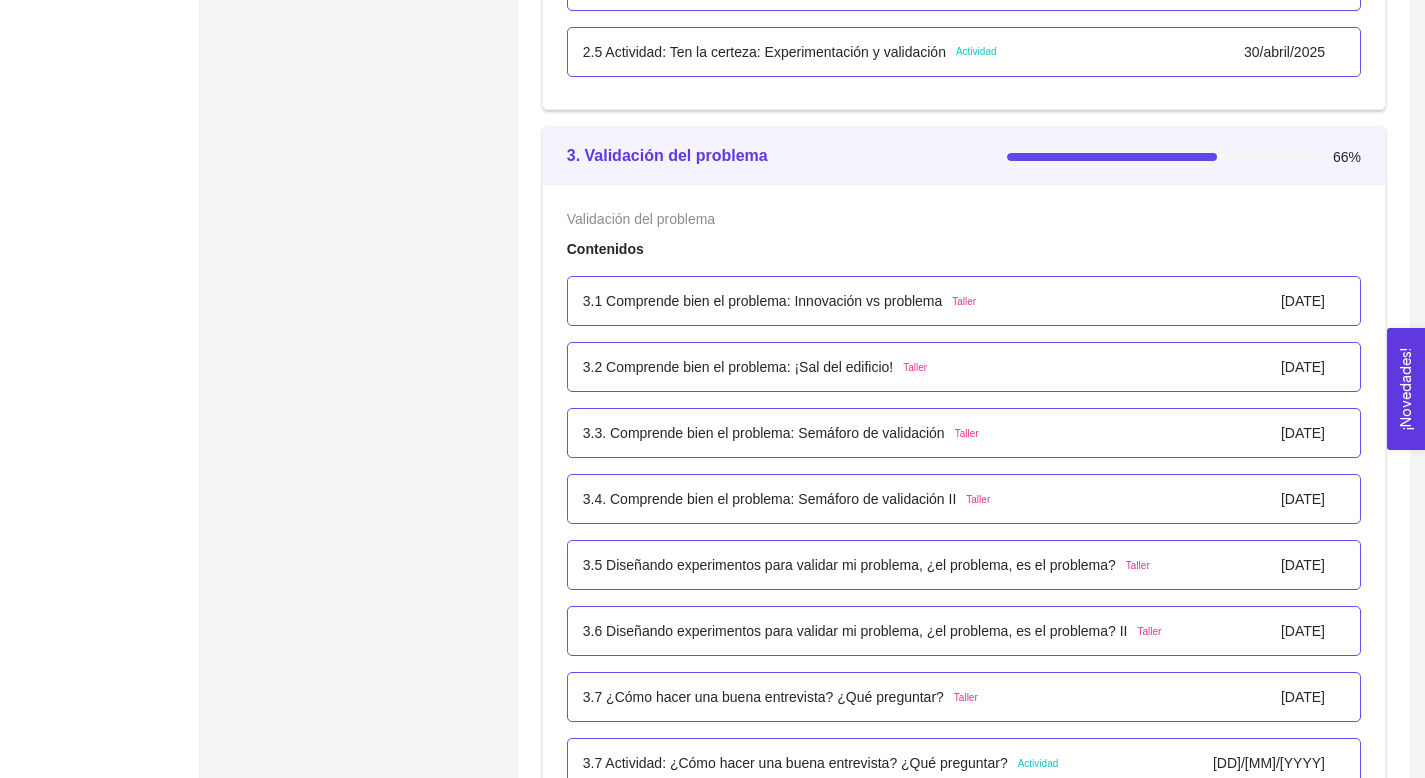 click on "3.1 Comprende bien el problema: Innovación vs problema" at bounding box center (763, 301) 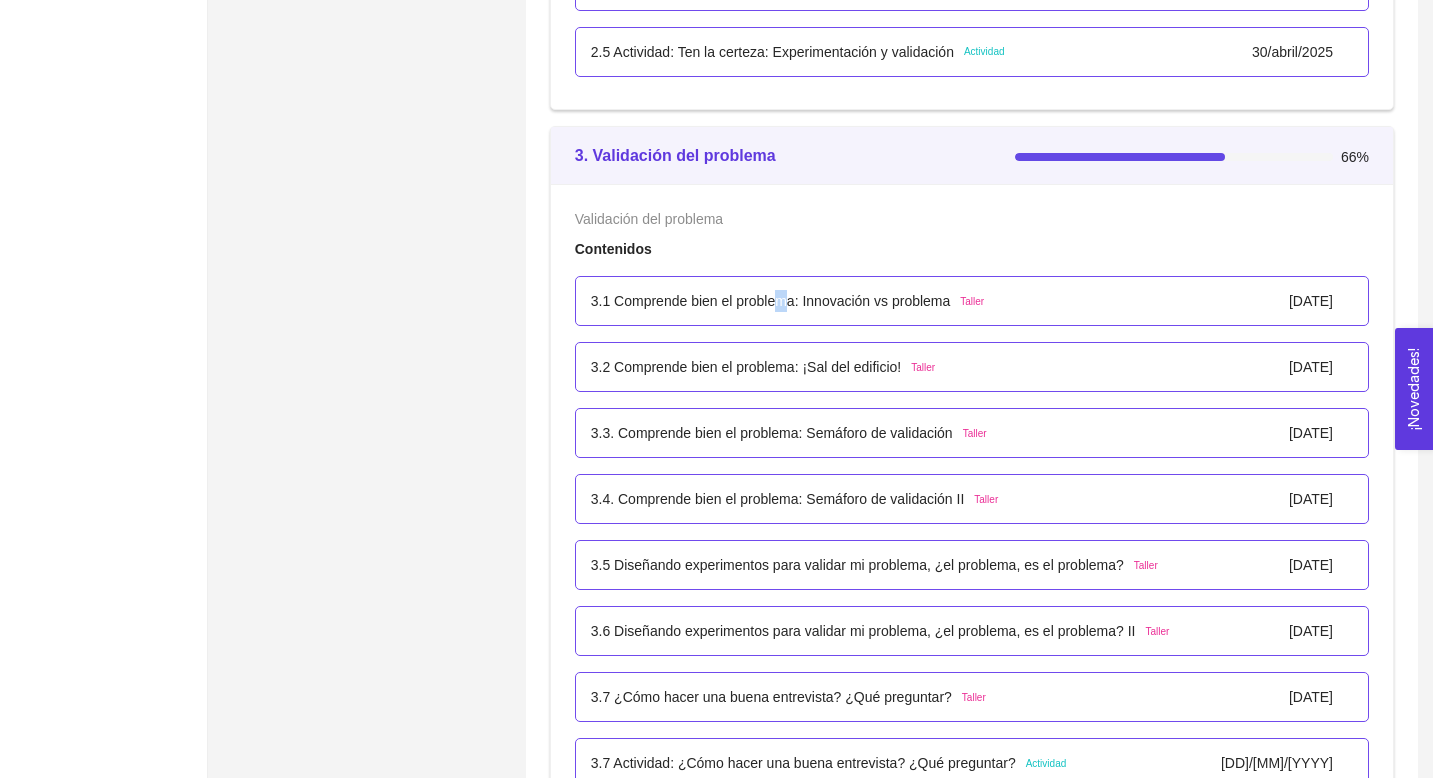 scroll, scrollTop: 0, scrollLeft: 0, axis: both 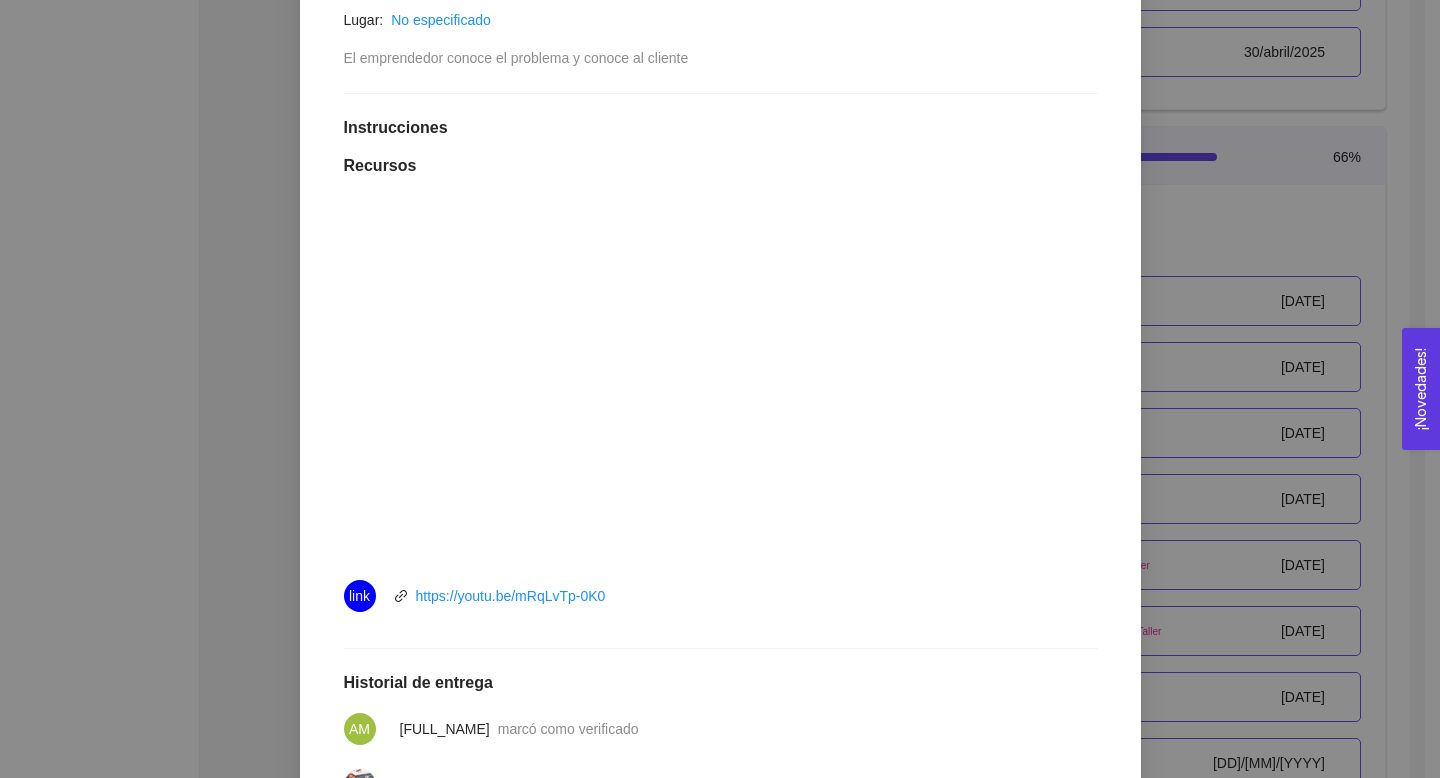 click on "3. Validación del problema Validación del problema Asignado por  [FULL_NAME]   ( Coordinador ) Pendiente Completado Verificado Anterior Siguiente 3.1 Comprende bien el problema: Innovación vs problema Taller Fecha del taller:  [DATE] Fecha de entrega:  [DATE] Lugar: No especificado El emprendedor conoce el problema y conoce al cliente Instrucciones Recursos link https://youtu.be/mRqLvTp-0K0 Historial de entrega AM [FIRST] [LAST]  marcó como verificado [FIRST] [LAST] marcó como completado Comentarios Enviar comentarios Cancelar Aceptar" at bounding box center (720, 389) 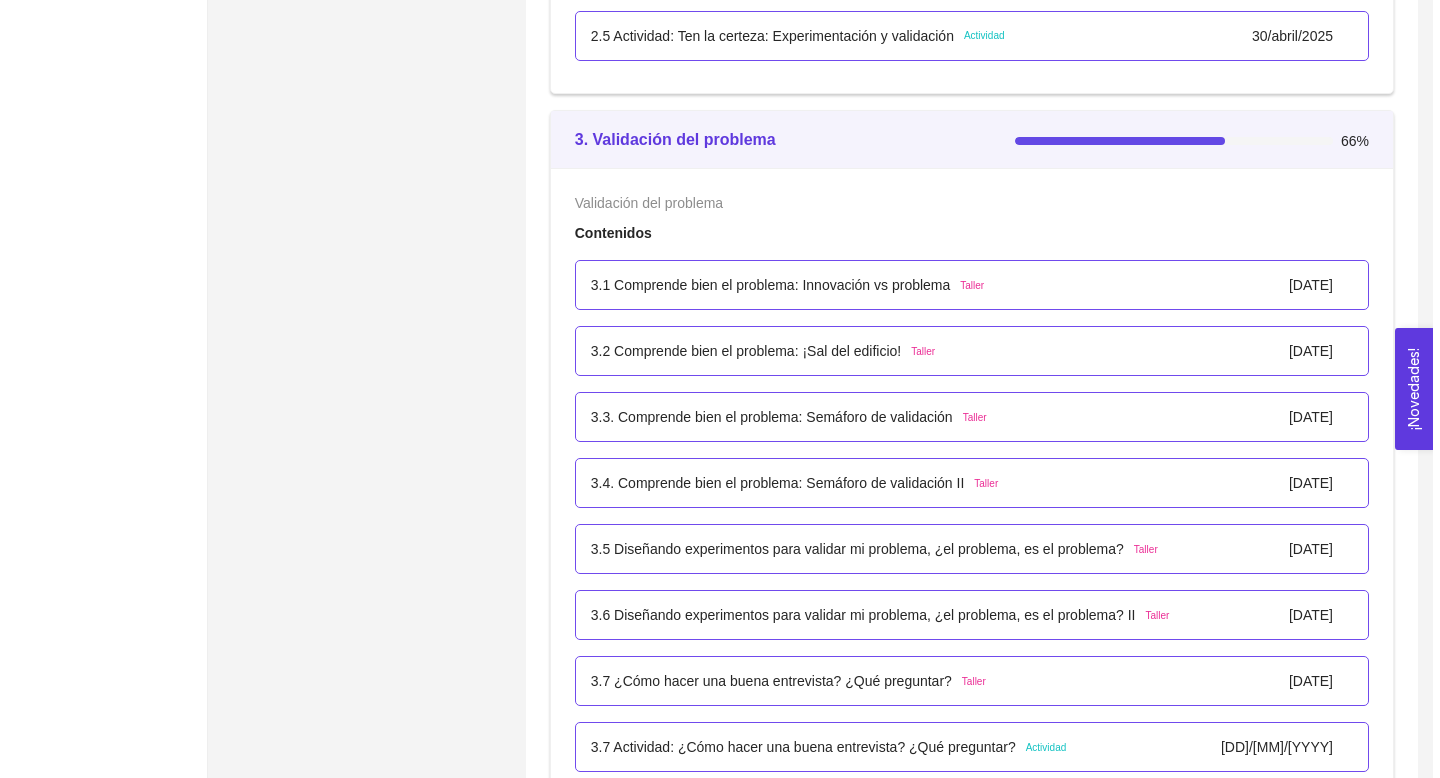 scroll, scrollTop: 3262, scrollLeft: 0, axis: vertical 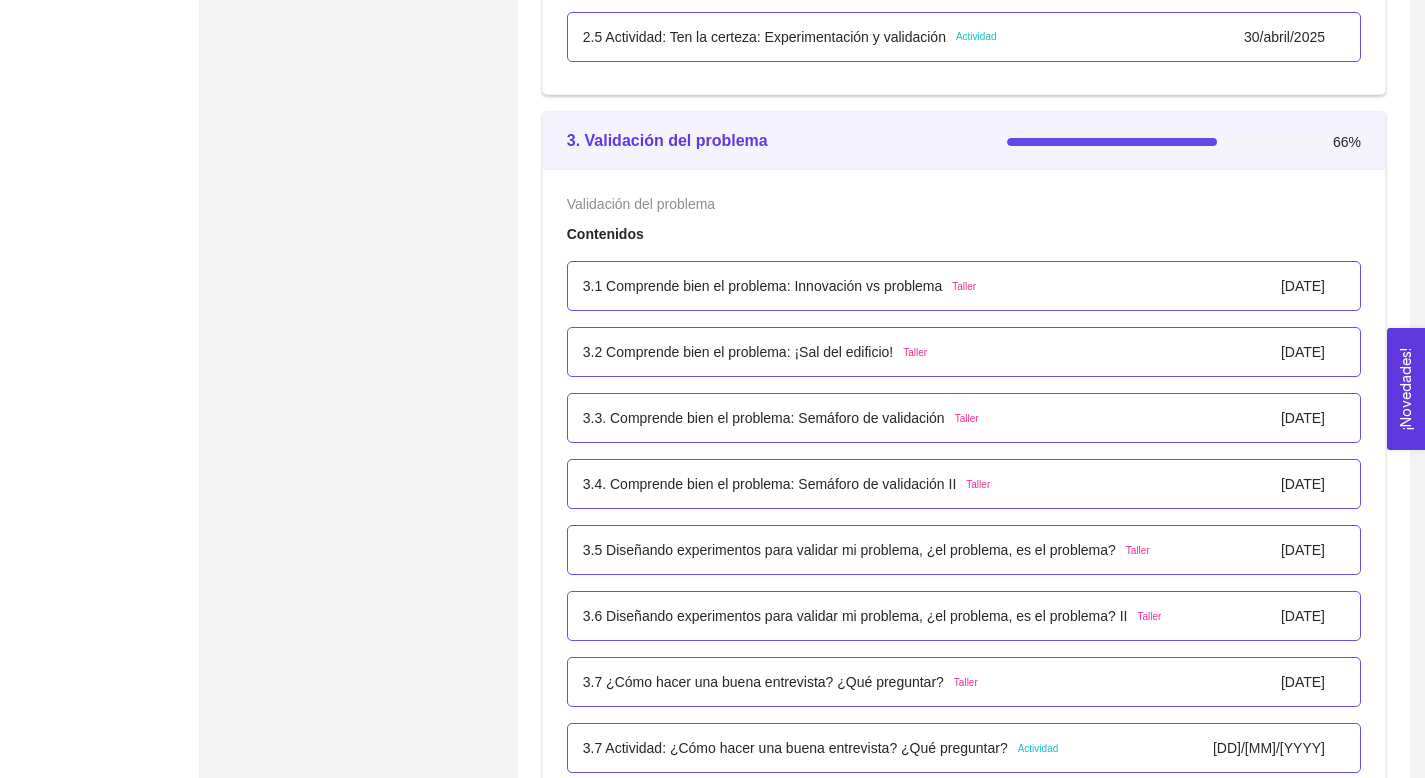 click on "3.1 Comprende bien el problema: Innovación vs problema" at bounding box center [763, 286] 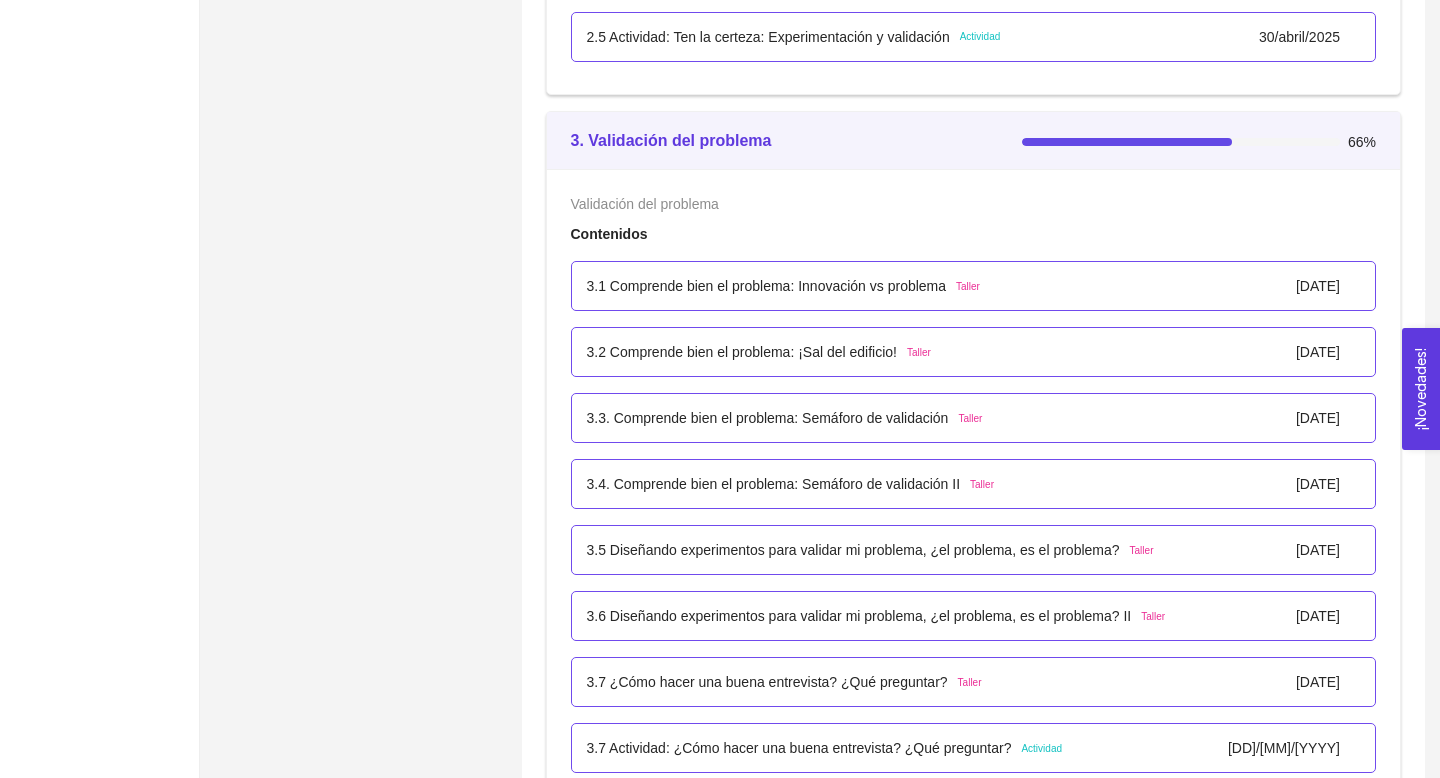 scroll, scrollTop: 0, scrollLeft: 0, axis: both 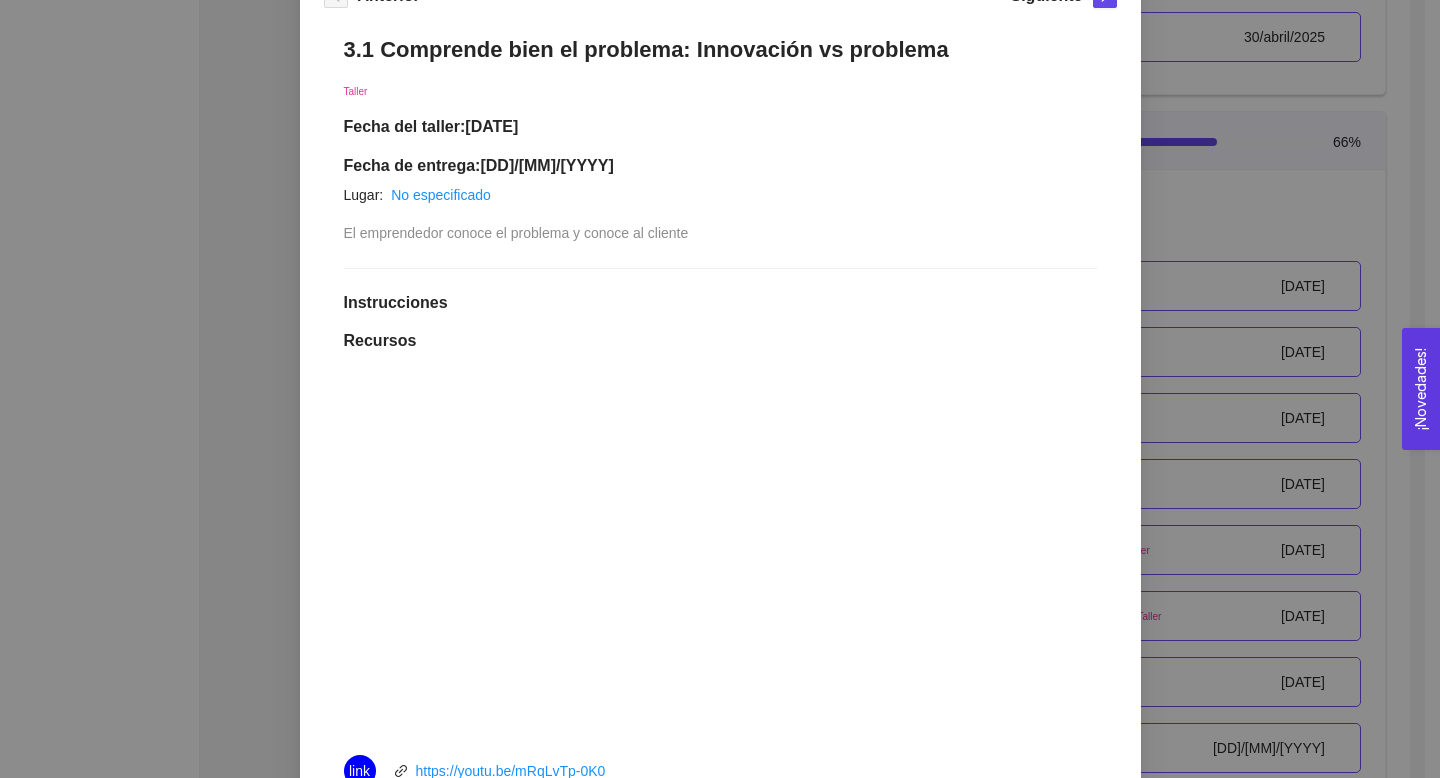 click on "3. Validación del problema Validación del problema Asignado por  [FULL_NAME]   ( Coordinador ) Pendiente Completado Verificado Anterior Siguiente 3.1 Comprende bien el problema: Innovación vs problema Taller Fecha del taller:  [DATE] Fecha de entrega:  [DATE] Lugar: No especificado El emprendedor conoce el problema y conoce al cliente Instrucciones Recursos link https://youtu.be/mRqLvTp-0K0 Historial de entrega AM [FIRST] [LAST]  marcó como verificado [FIRST] [LAST] marcó como completado Comentarios Enviar comentarios Cancelar Aceptar" at bounding box center (720, 389) 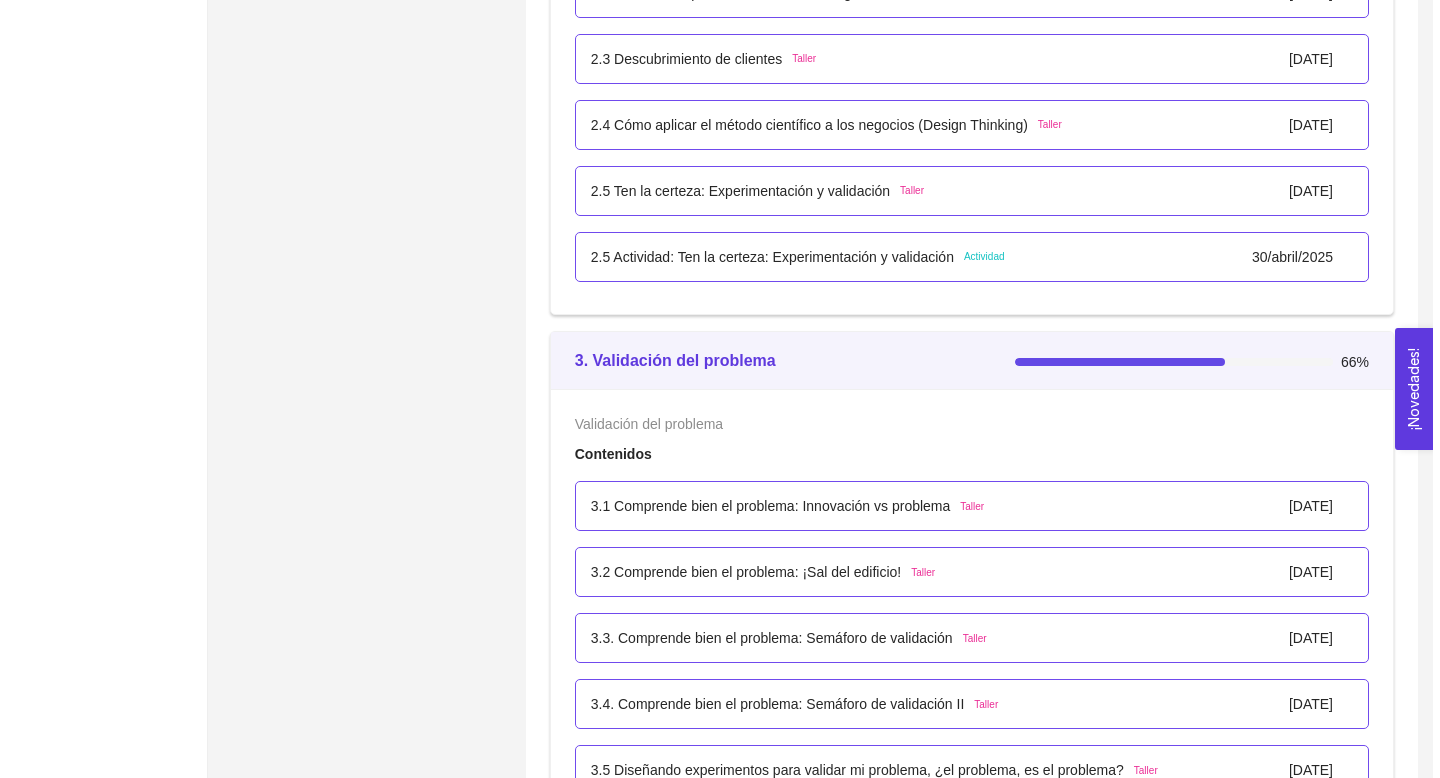 scroll, scrollTop: 3038, scrollLeft: 0, axis: vertical 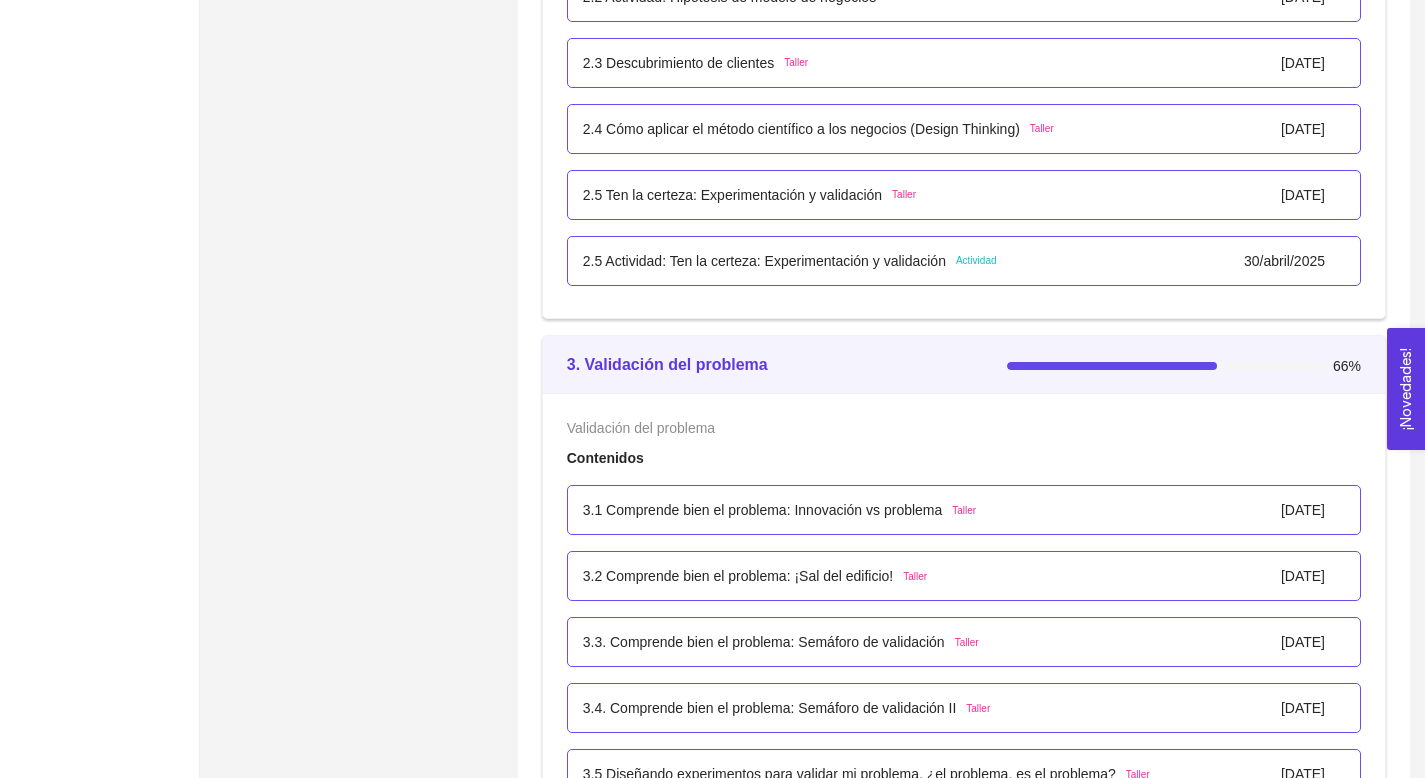 click on "2.4 Cómo aplicar el método científico a los negocios (Design Thinking)" at bounding box center (801, 129) 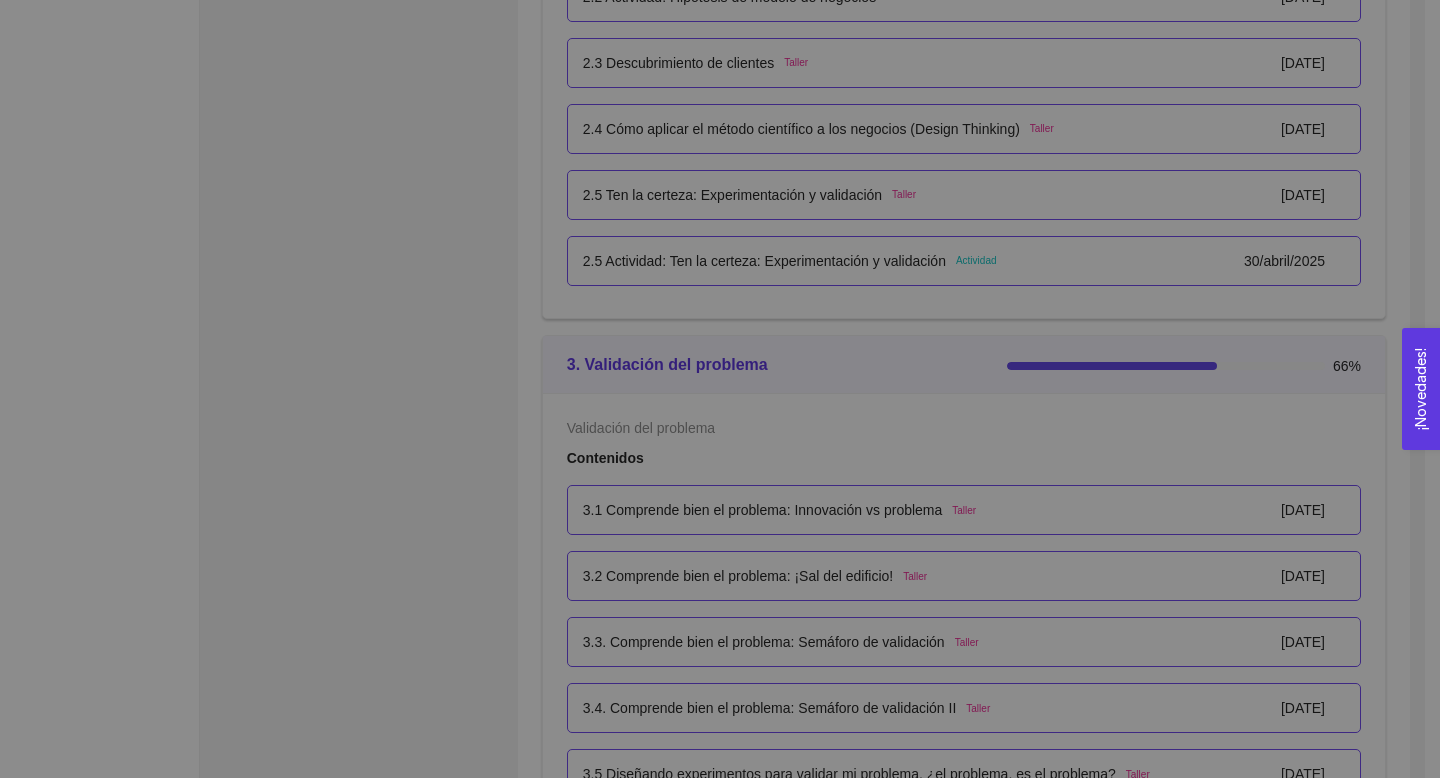 scroll, scrollTop: 0, scrollLeft: 0, axis: both 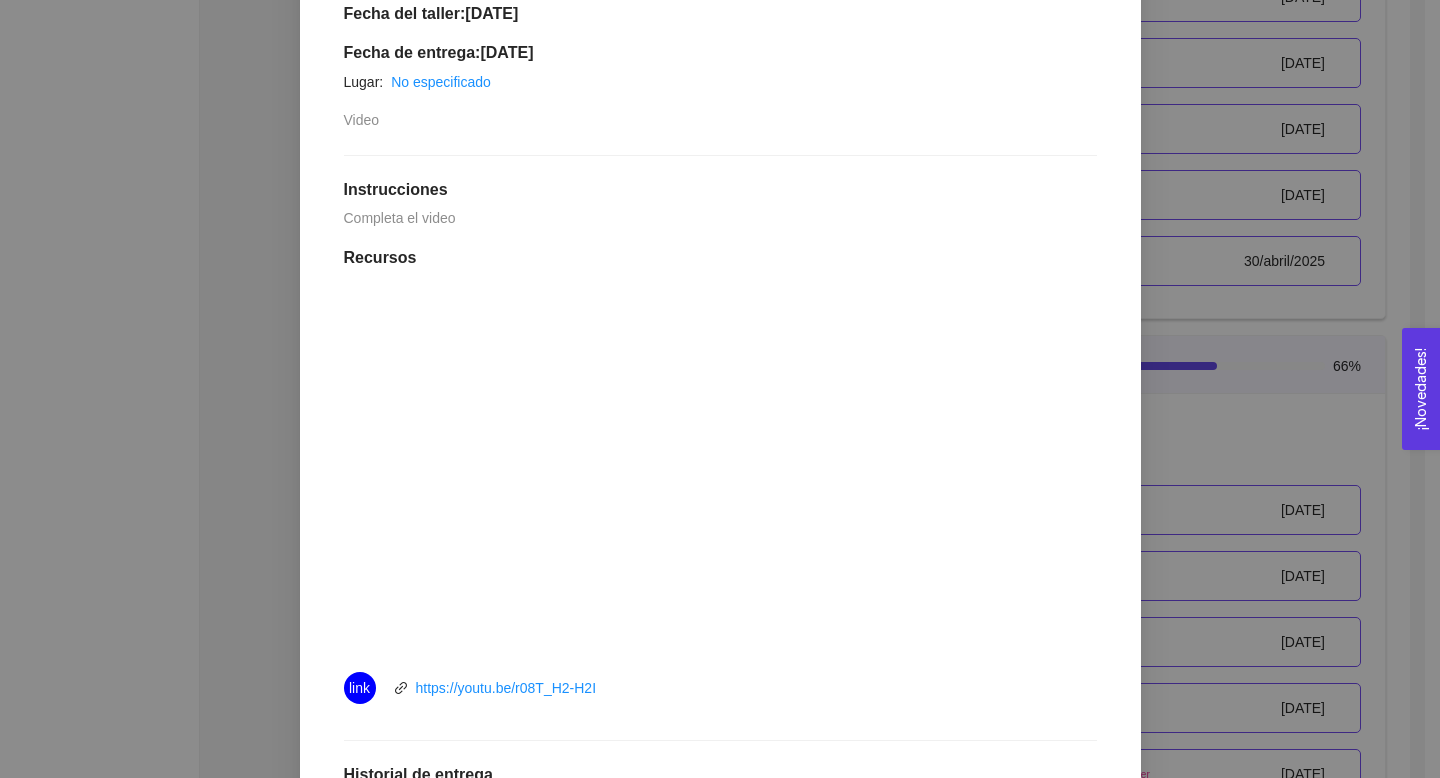 click on "2. Hipótesis de modelo de negocio El emprendedor puede establecer su hipótesis de modelo de negocios Asignado por    ( ) Pendiente Completado Verificado Anterior Siguiente 2.4 Cómo aplicar el método científico a los negocios (Design Thinking) Taller Fecha del taller:  [DATE] Fecha de entrega:  [DATE] Lugar: No especificado Video Instrucciones Completa el video Recursos link https://youtu.be/r08T_H2-H2I Historial de entrega AM [FIRST] [LAST]  marcó como verificado [FIRST] [LAST] marcó como completado Comentarios Enviar comentarios Cancelar Aceptar" at bounding box center [720, 389] 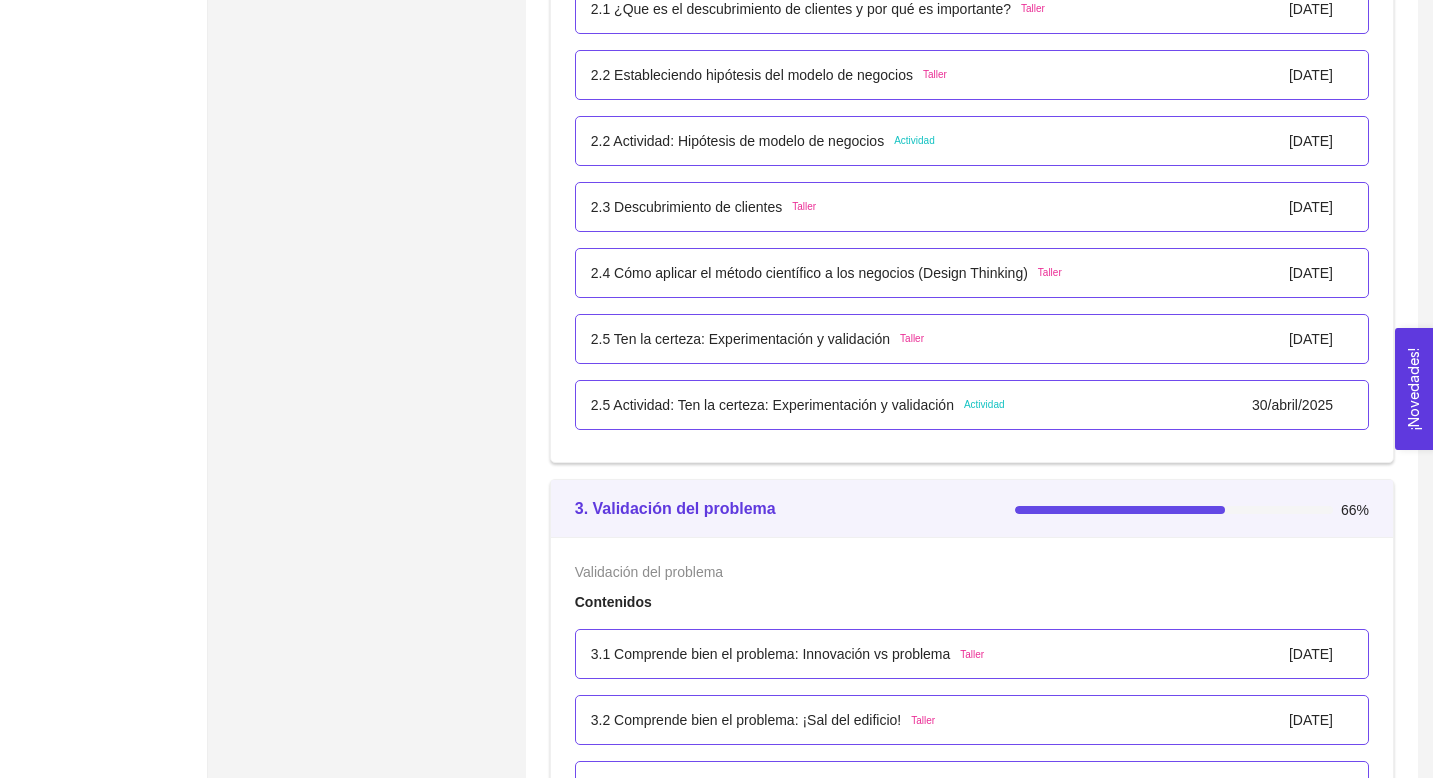 scroll, scrollTop: 2891, scrollLeft: 0, axis: vertical 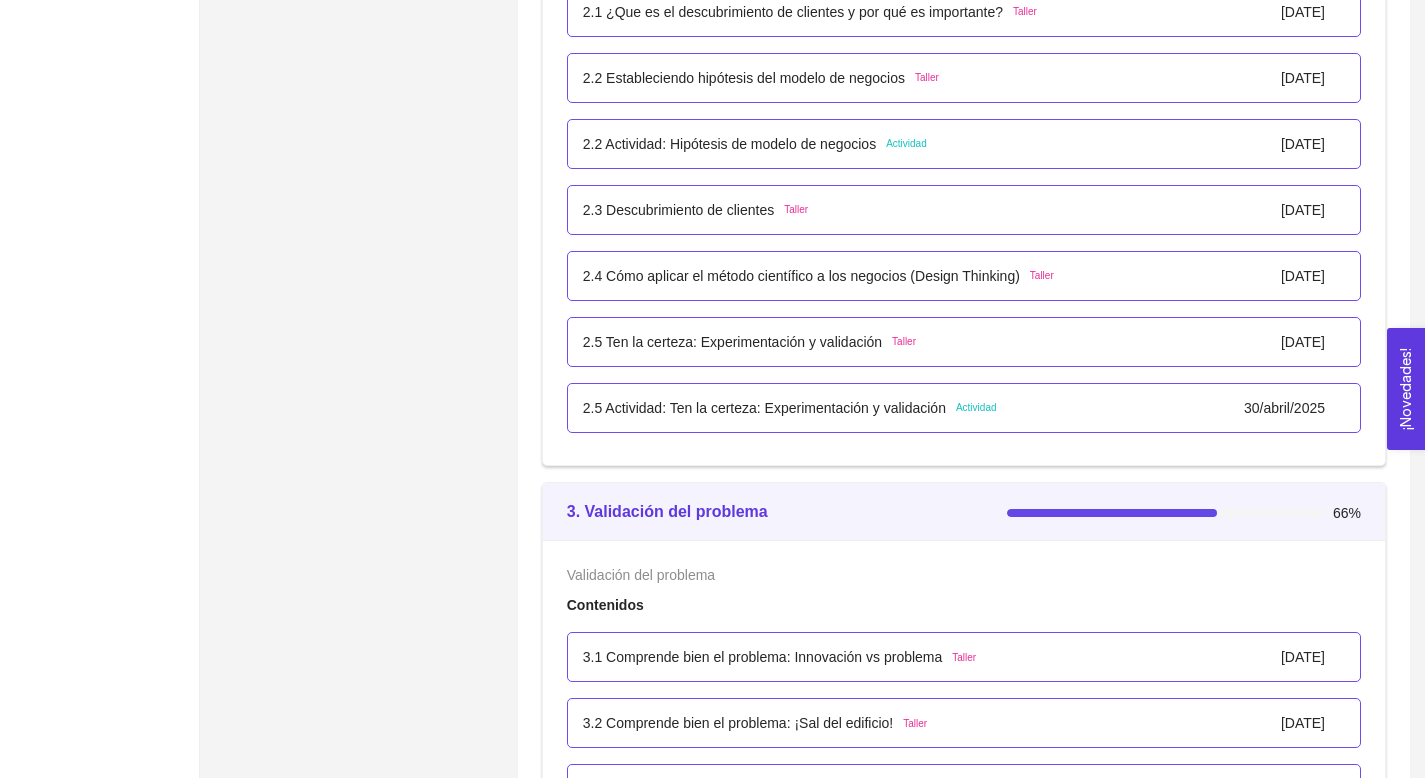 click on "2.5 Ten la certeza: Experimentación y validación" at bounding box center (732, 342) 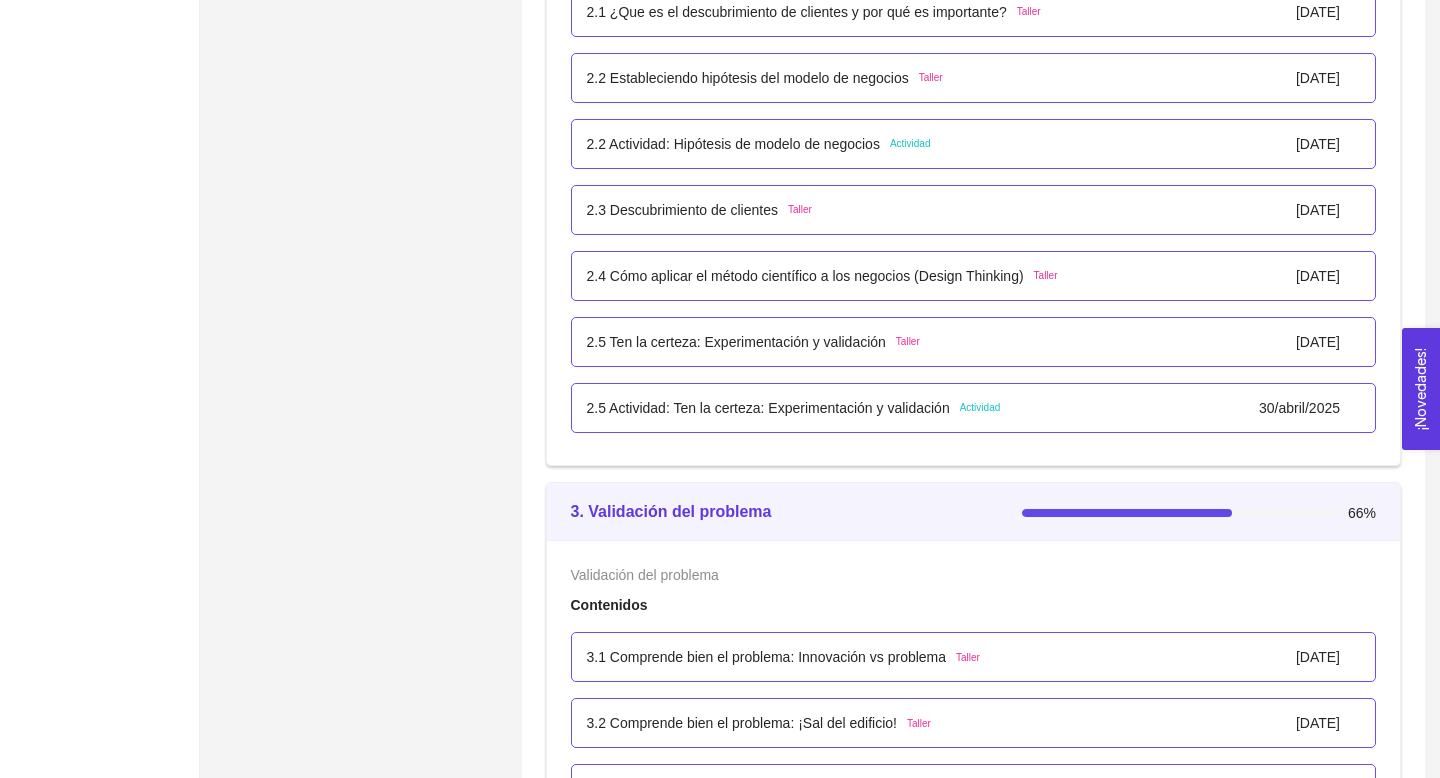 scroll, scrollTop: 0, scrollLeft: 0, axis: both 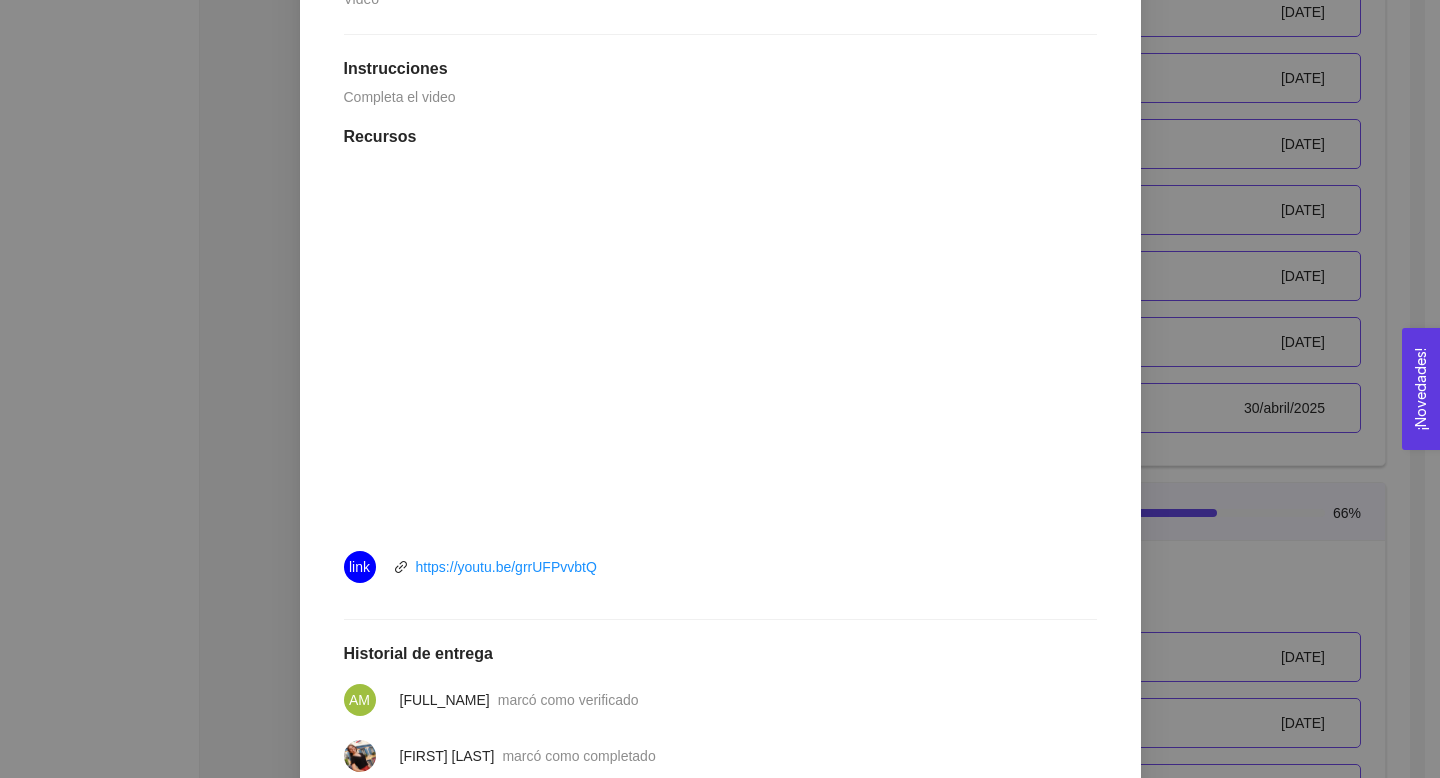 click on "2. Hipótesis de modelo de negocio El emprendedor puede establecer su hipótesis de modelo de negocios Asignado por    ( ) Pendiente Completado Verificado Anterior Siguiente 2.5 Ten la certeza: Experimentación y validación Taller Fecha del taller:  [DATE] Fecha de entrega:  [DATE] Lugar: No especificado Video Instrucciones Completa el video Recursos link https://youtu.be/grrUFPvvbtQ Historial de entrega AM [FIRST] [LAST]  marcó como verificado [FIRST] [LAST] marcó como completado Comentarios Enviar comentarios Cancelar Aceptar" at bounding box center (720, 389) 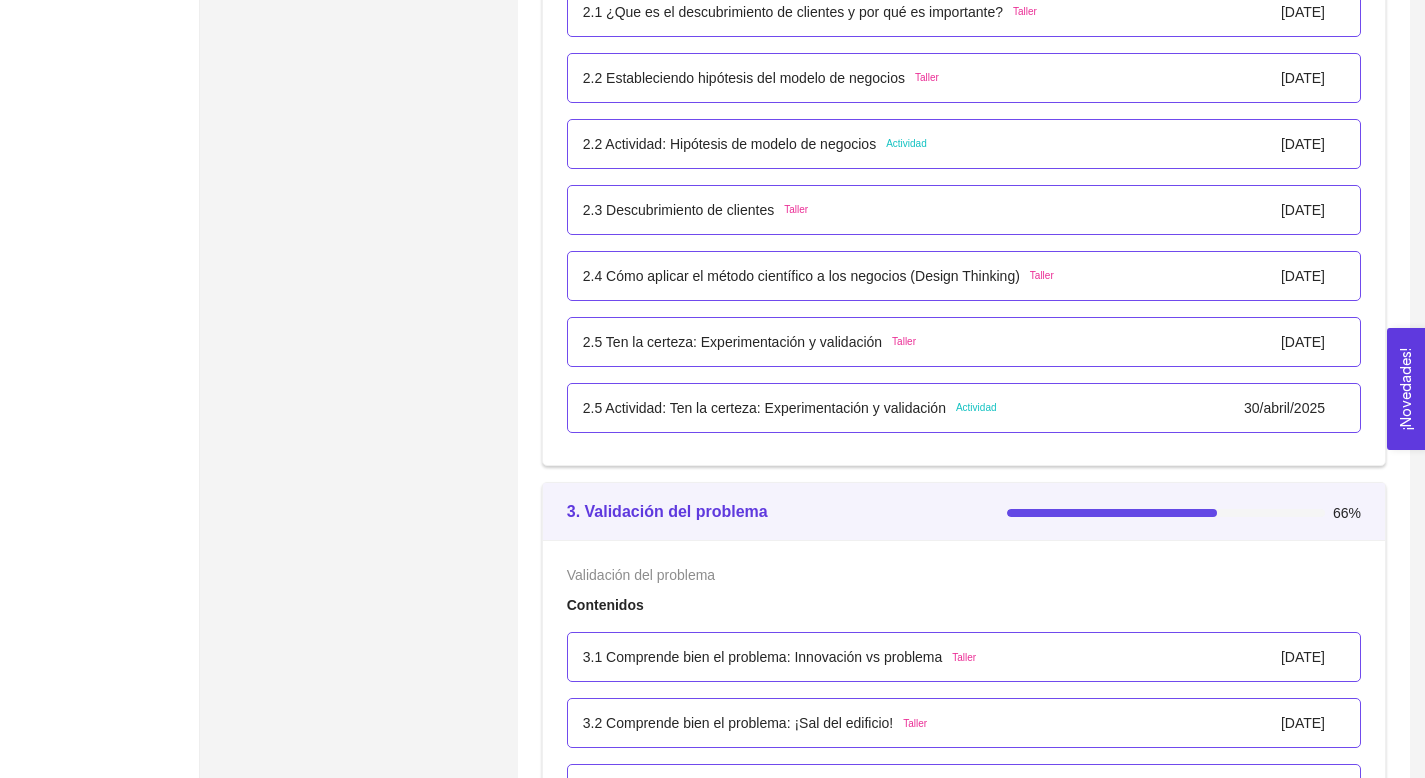 click on "3.1 Comprende bien el problema: Innovación vs problema" at bounding box center (763, 657) 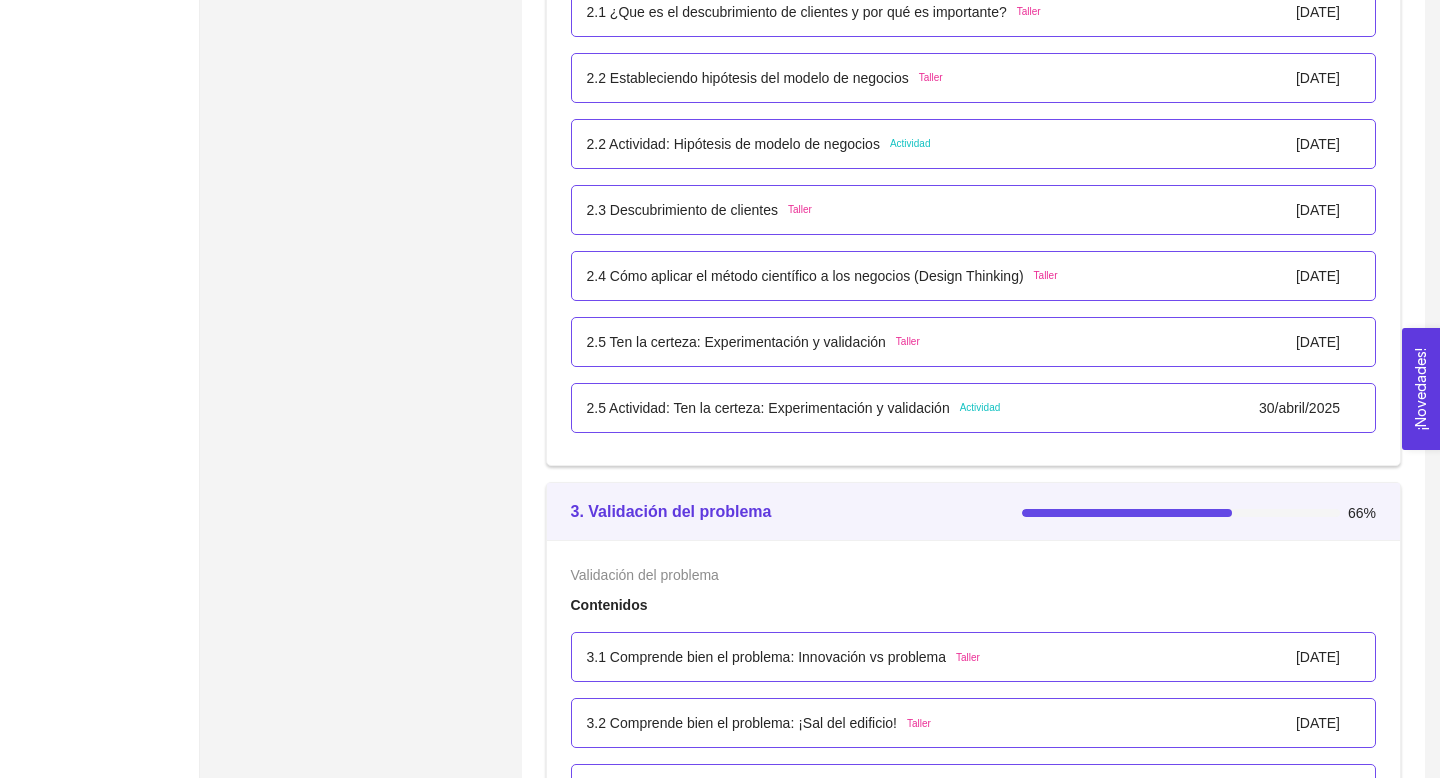 scroll, scrollTop: 0, scrollLeft: 0, axis: both 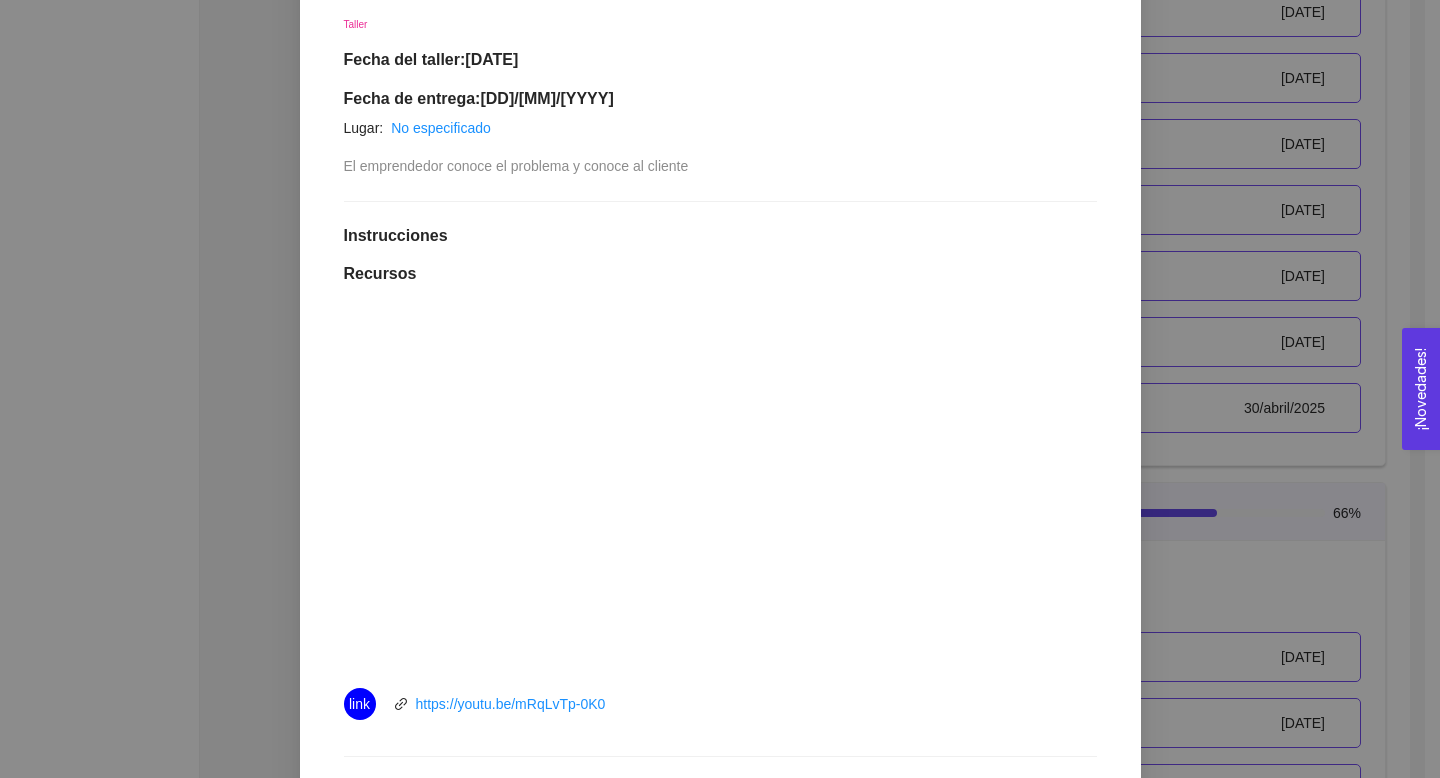 click on "3. Validación del problema Validación del problema Asignado por  [FULL_NAME]   ( Coordinador ) Pendiente Completado Verificado Anterior Siguiente 3.1 Comprende bien el problema: Innovación vs problema Taller Fecha del taller:  [DATE] Fecha de entrega:  [DATE] Lugar: No especificado El emprendedor conoce el problema y conoce al cliente Instrucciones Recursos link https://youtu.be/mRqLvTp-0K0 Historial de entrega AM [FIRST] [LAST]  marcó como verificado [FIRST] [LAST] marcó como completado Comentarios Enviar comentarios Cancelar Aceptar" at bounding box center [720, 389] 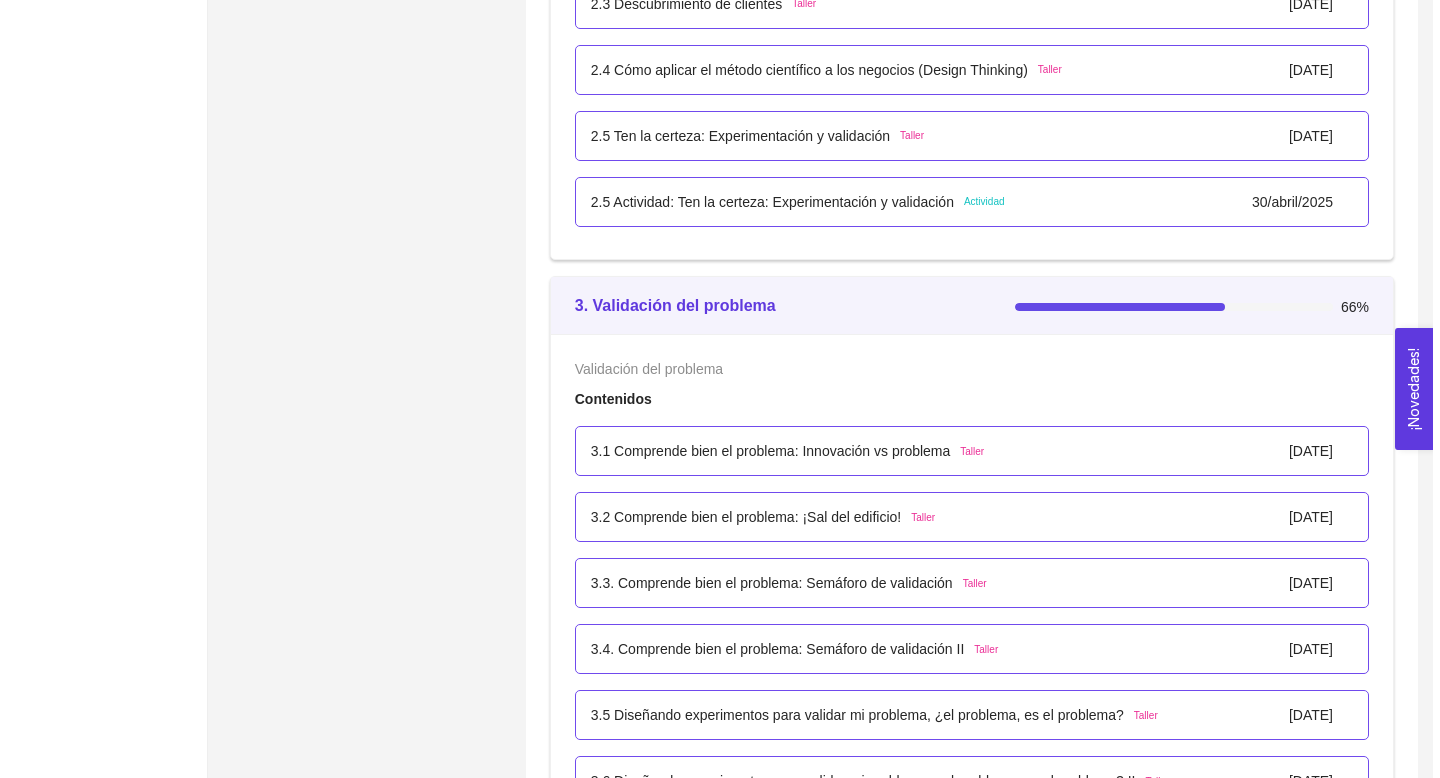 scroll, scrollTop: 3098, scrollLeft: 0, axis: vertical 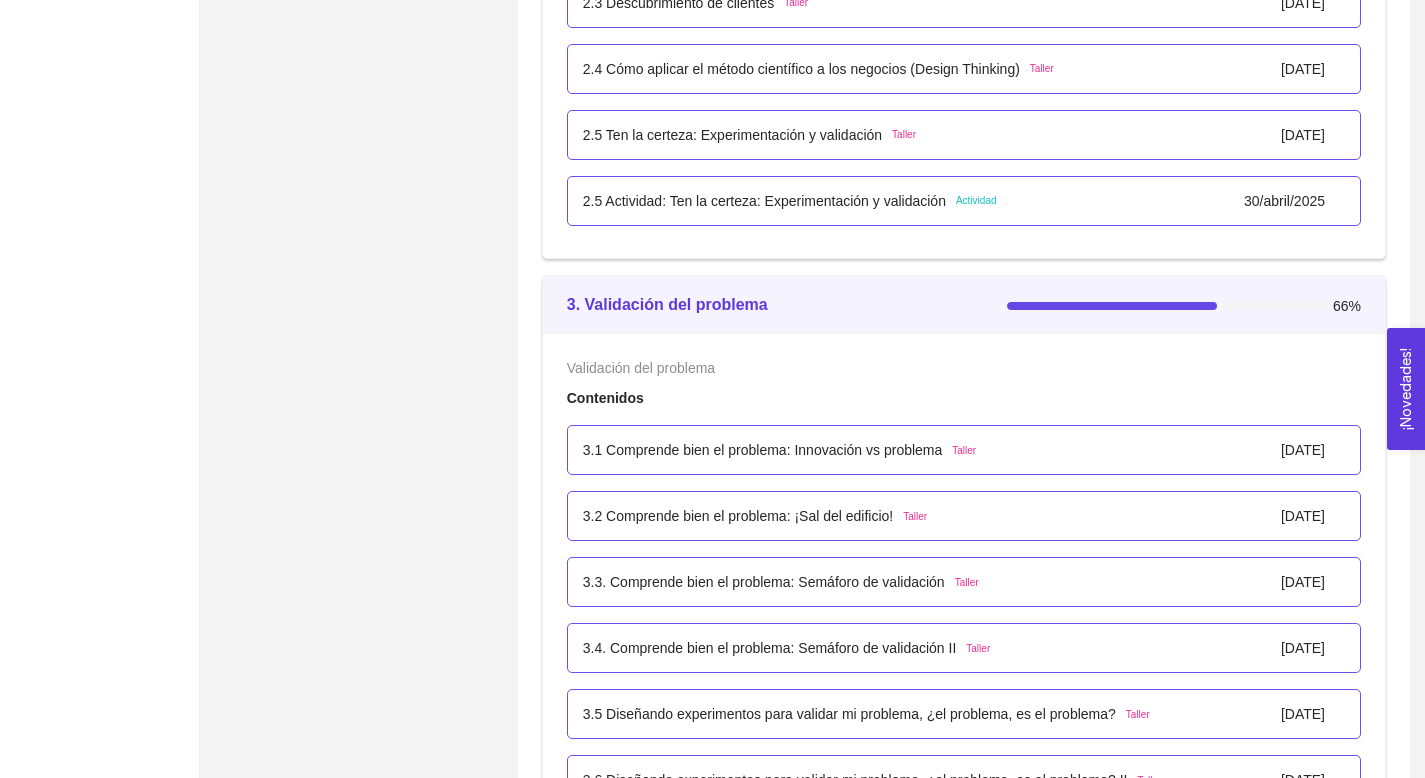 click on "3.3. Comprende bien el problema: Semáforo de validación" at bounding box center (764, 582) 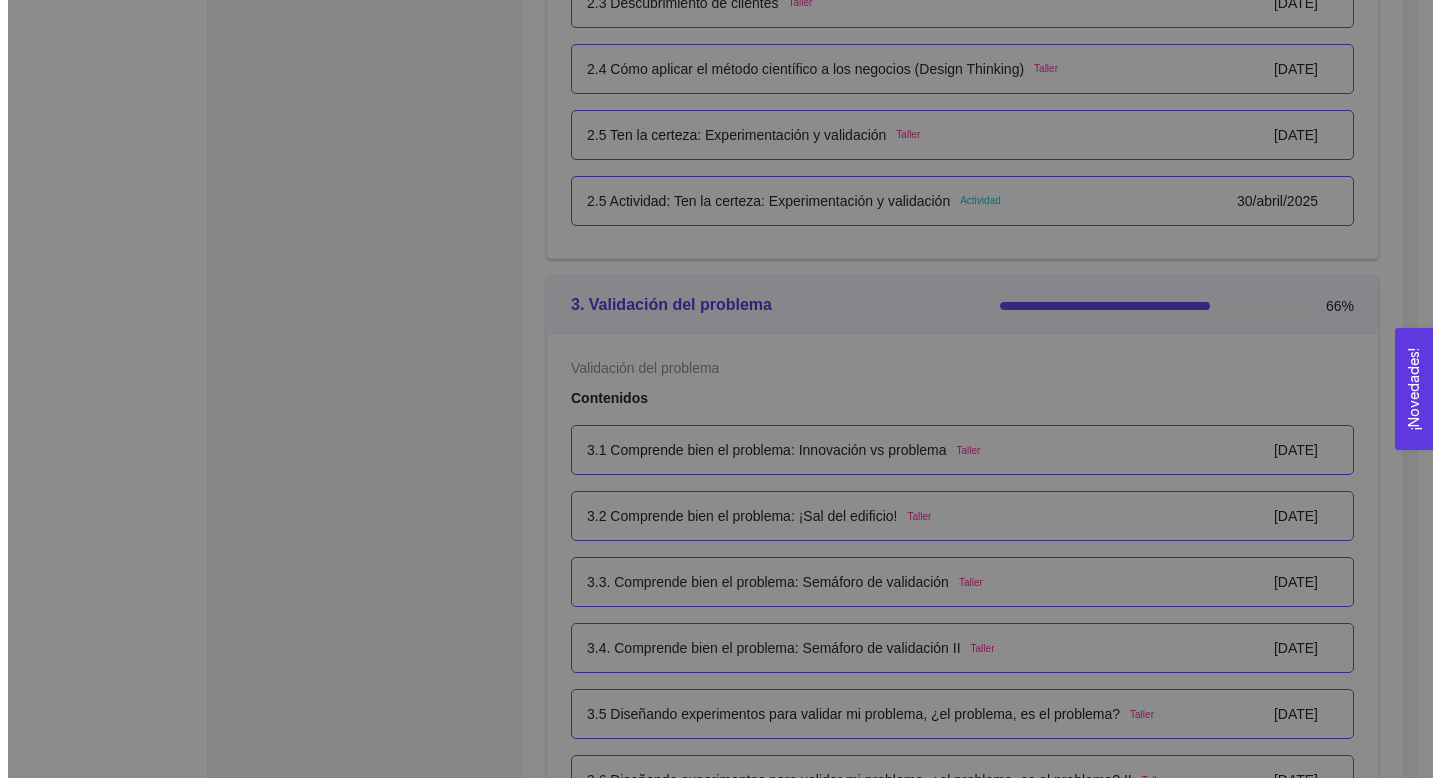 scroll, scrollTop: 0, scrollLeft: 0, axis: both 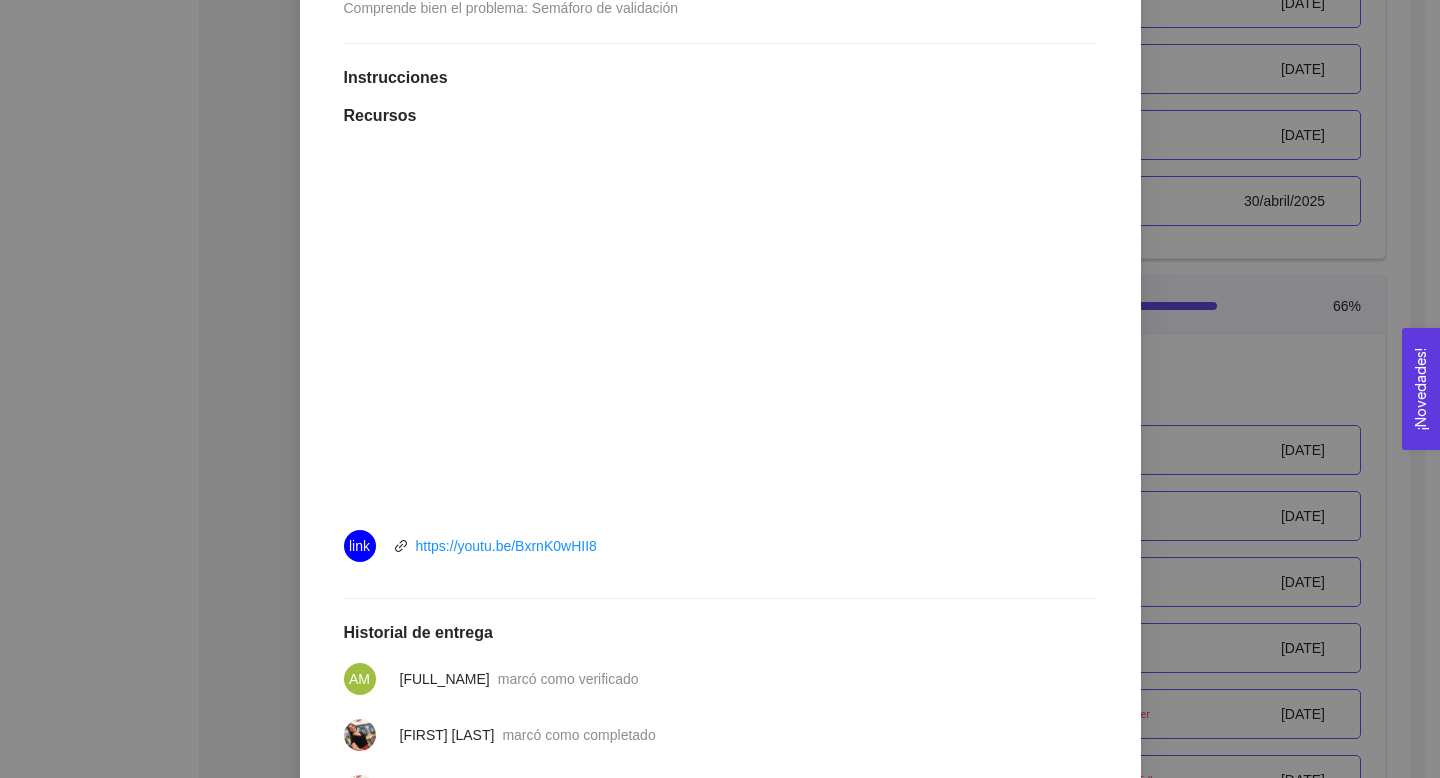 click on "3. Validación del problema Validación del problema Asignado por  [FULL_NAME]   ( Coordinador ) Pendiente Completado Verificado Anterior Siguiente 3.3. Comprende bien el problema: Semáforo de validación Taller Fecha del taller:  [DATE] Fecha de entrega:  [DATE] Lugar: No especificado Comprende bien el problema: Semáforo de validación Instrucciones Recursos link https://youtu.be/BxrnK0wHII8 Historial de entrega AM [FIRST] [LAST]  marcó como verificado [FIRST] [LAST] marcó como completado [FIRST] [LAST] marcó como completado [FIRST] [LAST] marcó como completado Comentarios Enviar comentarios Cancelar Aceptar" at bounding box center (720, 389) 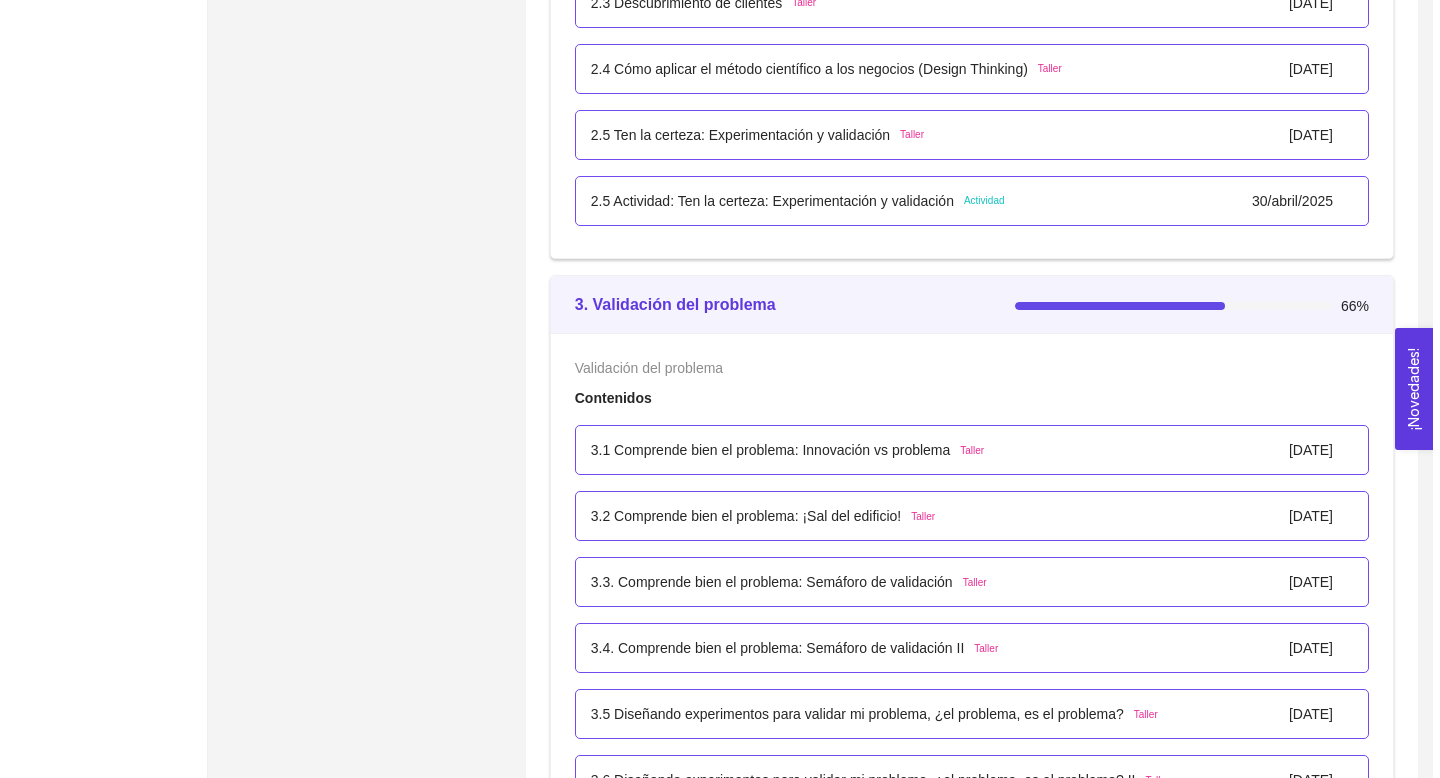 scroll, scrollTop: 3074, scrollLeft: 0, axis: vertical 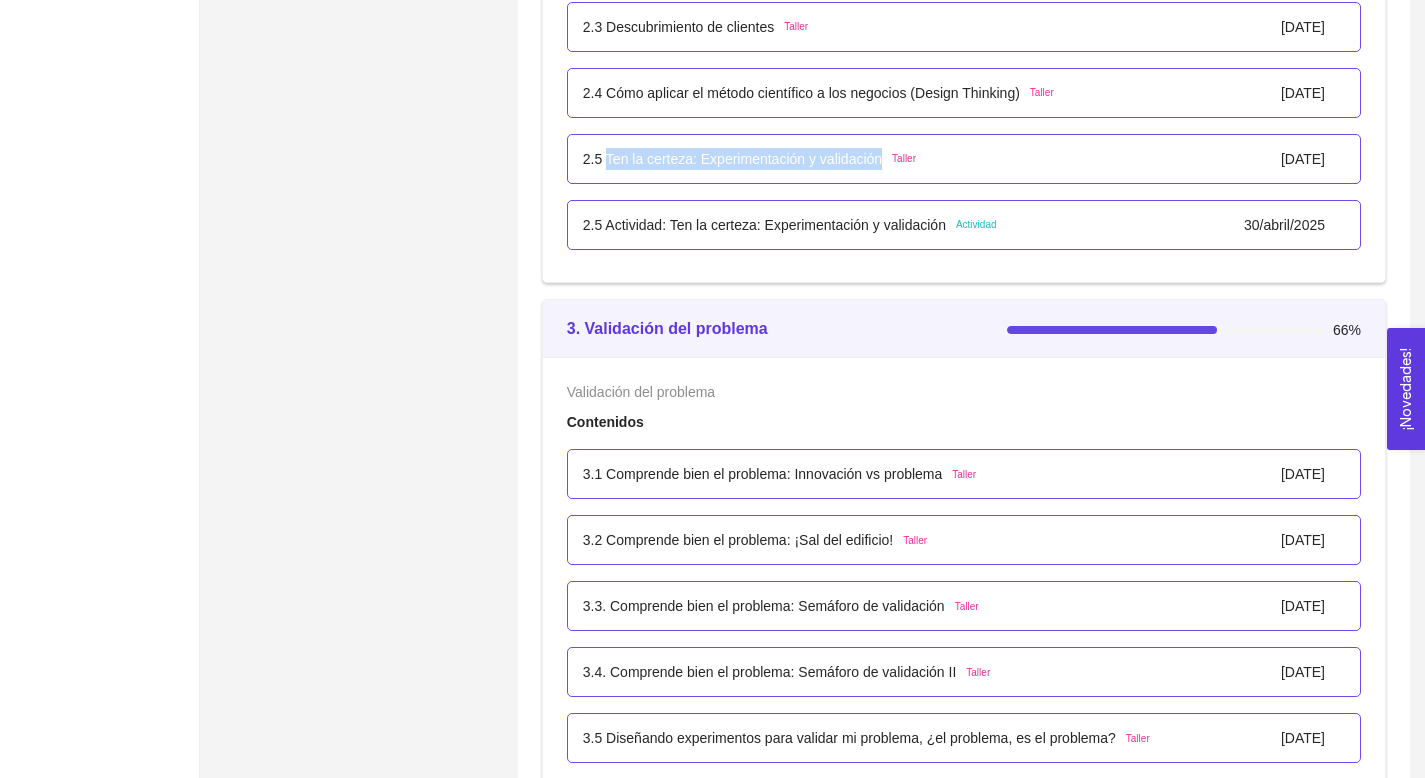 drag, startPoint x: 891, startPoint y: 157, endPoint x: 608, endPoint y: 159, distance: 283.00708 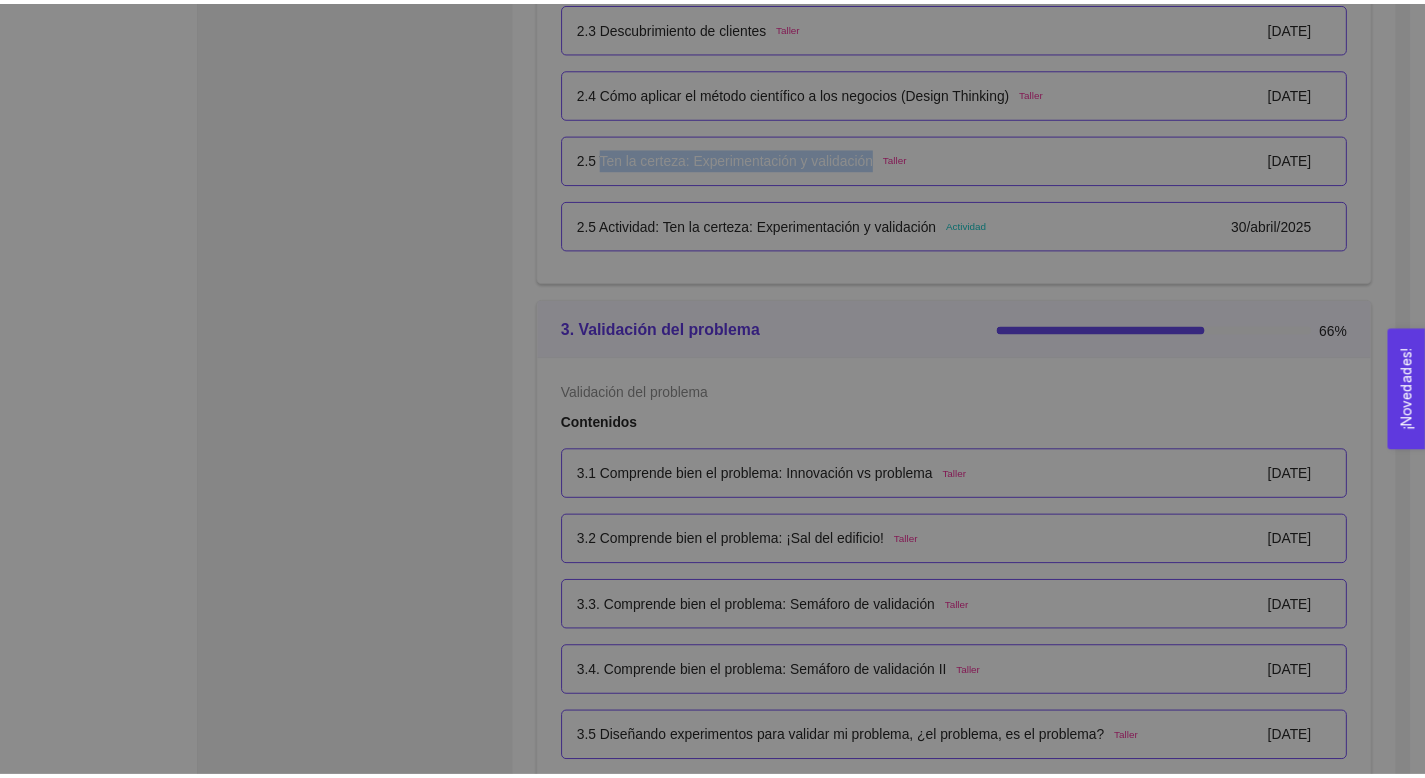 scroll, scrollTop: 0, scrollLeft: 0, axis: both 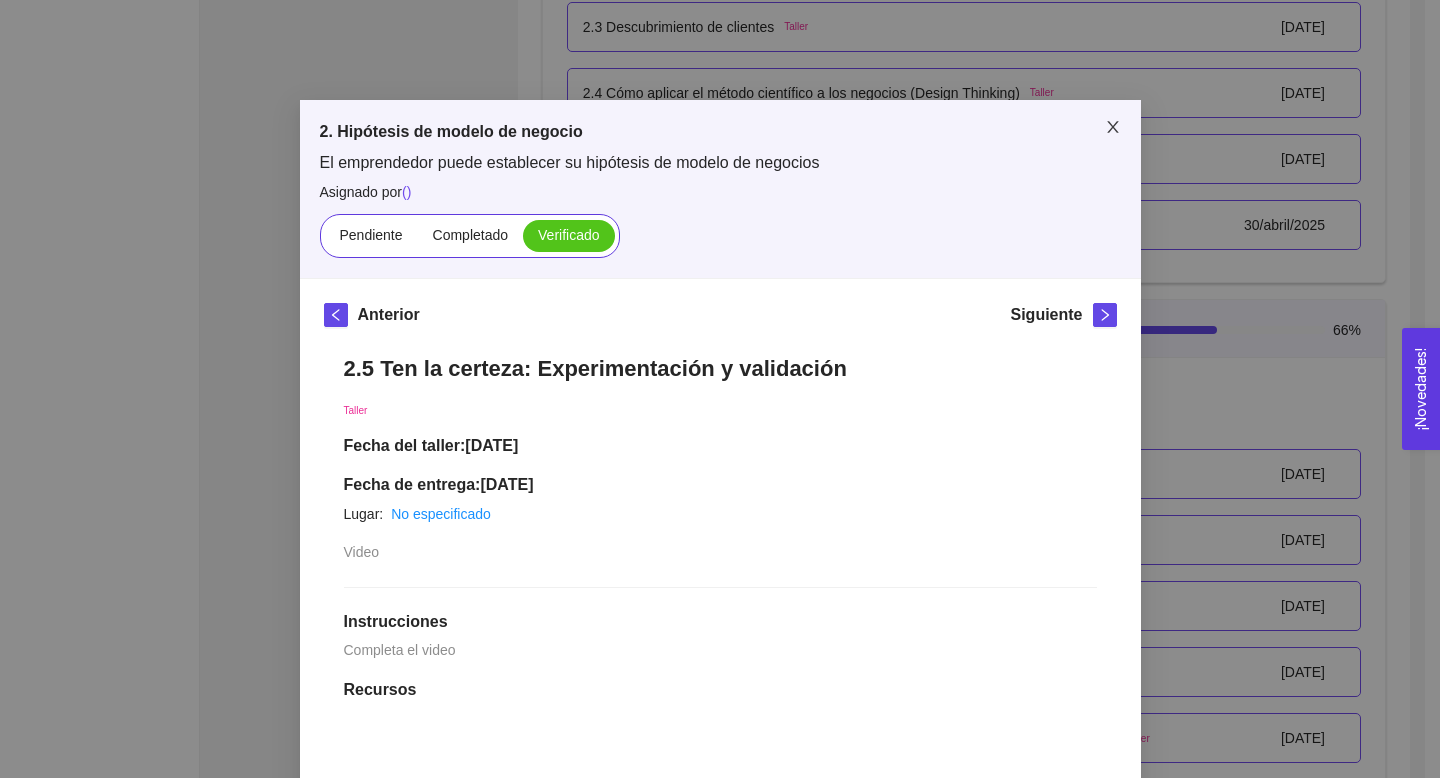 click 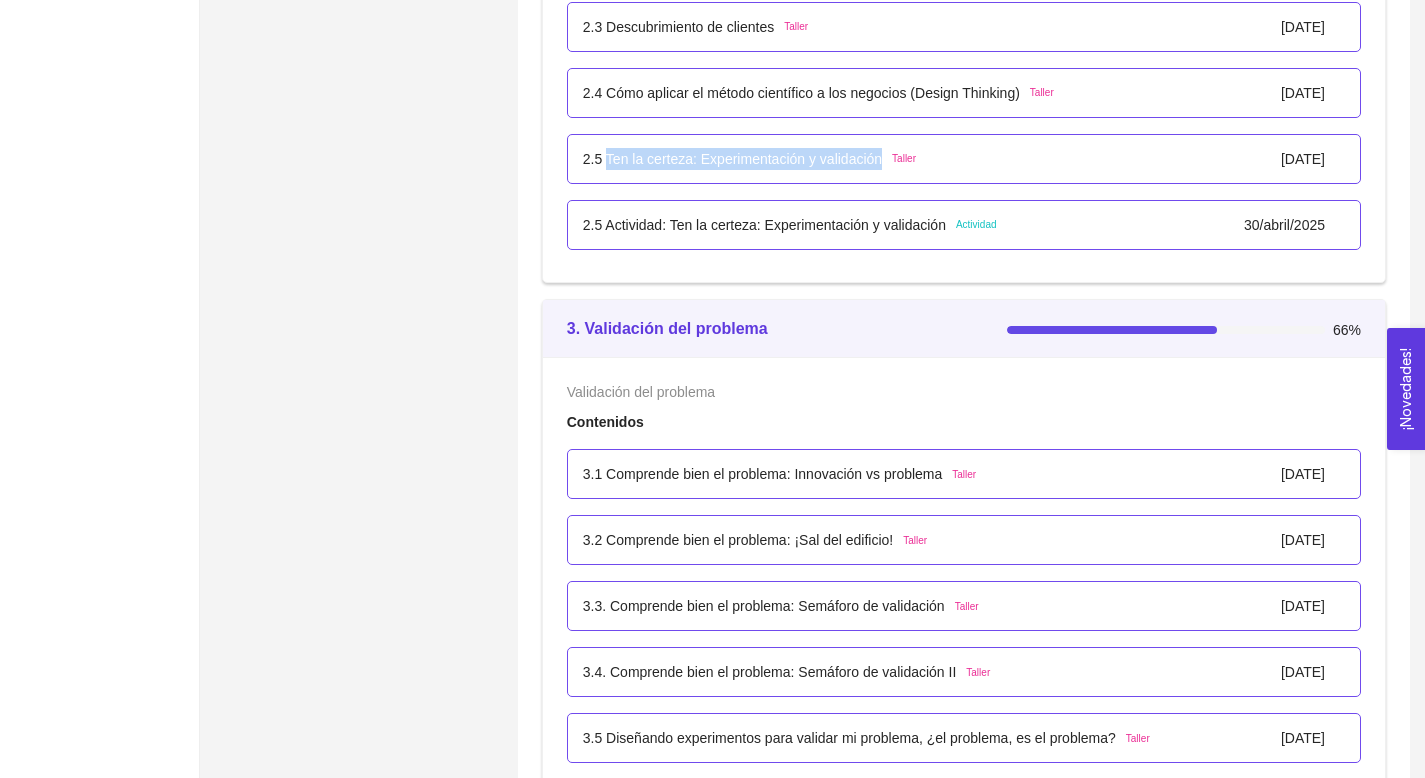 copy on "Ten la certeza: Experimentación y validación" 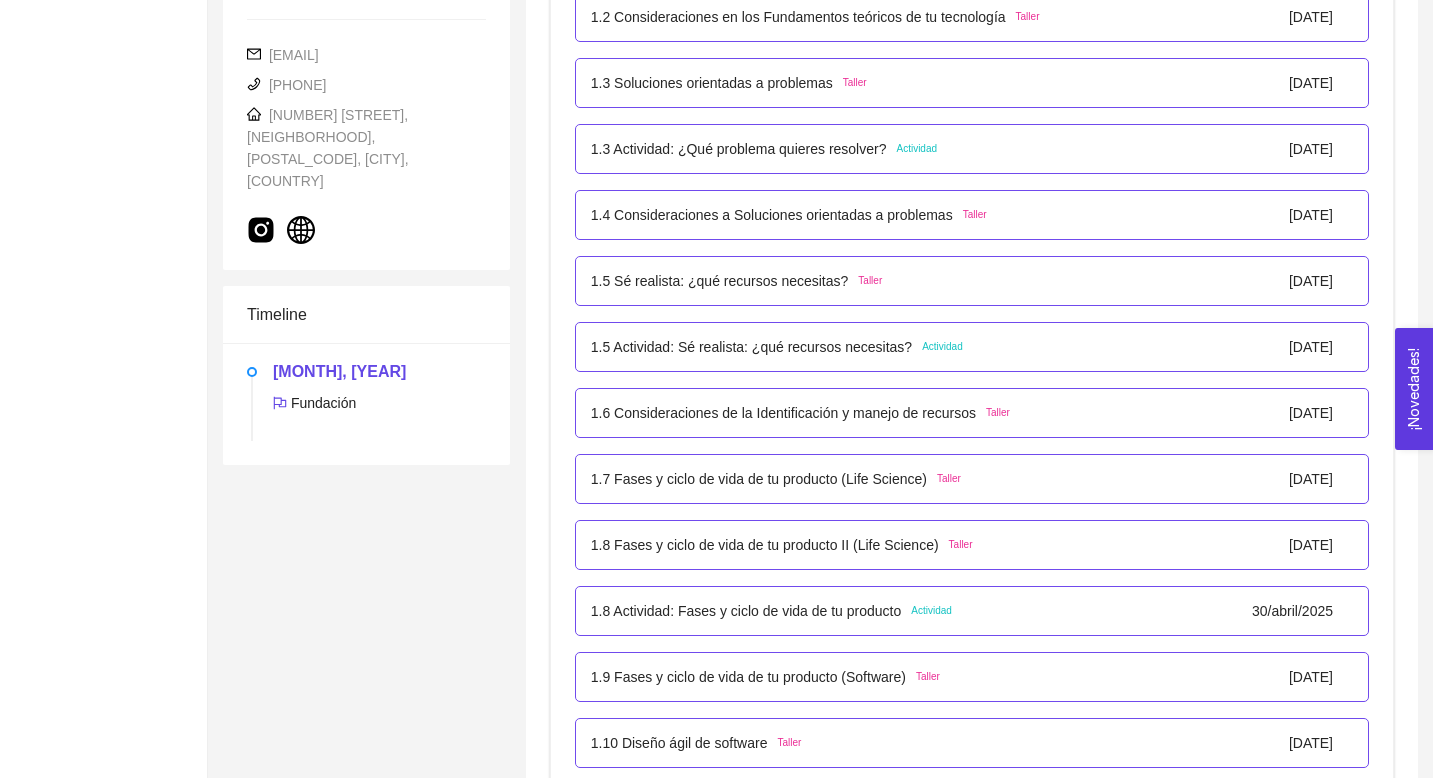scroll, scrollTop: 553, scrollLeft: 0, axis: vertical 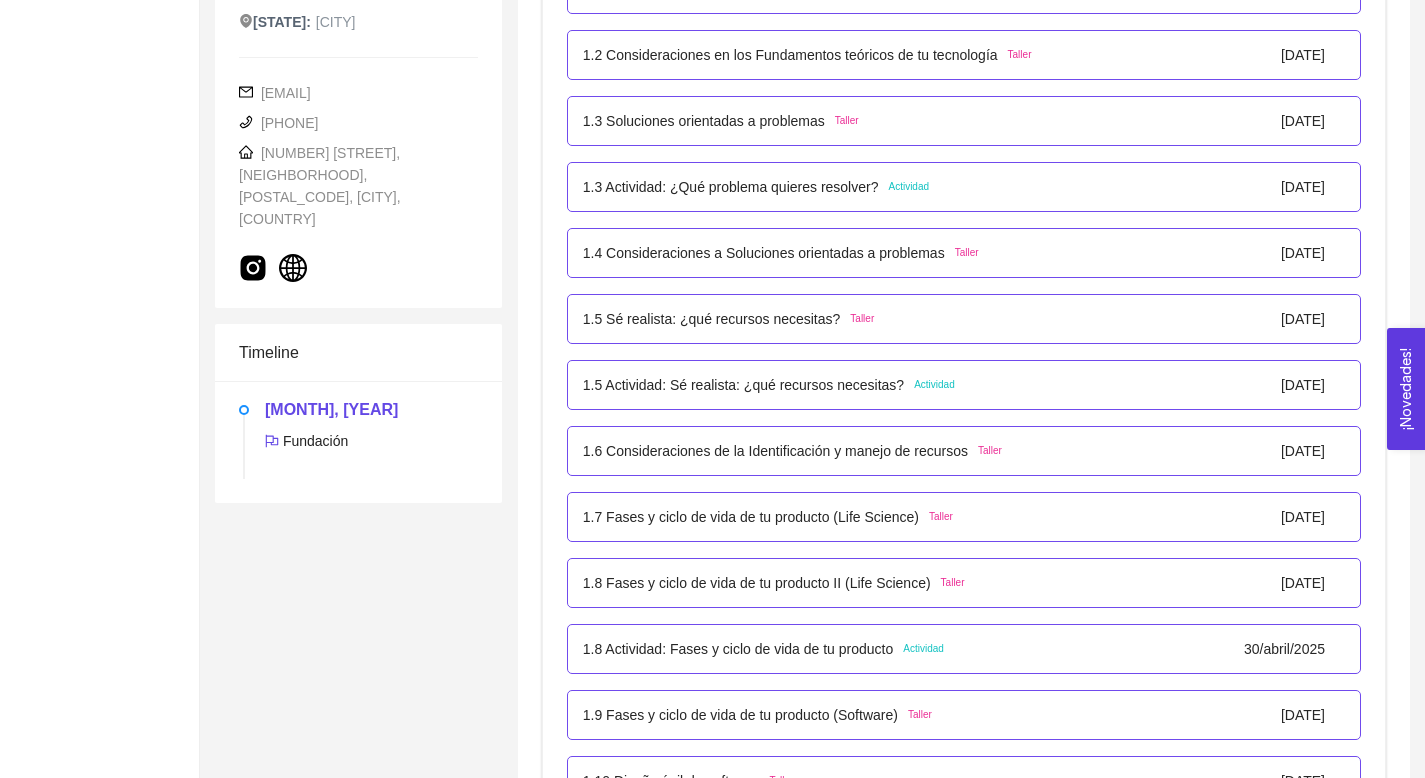 click on "1.3 Actividad: ¿Qué problema quieres resolver?" at bounding box center [731, 187] 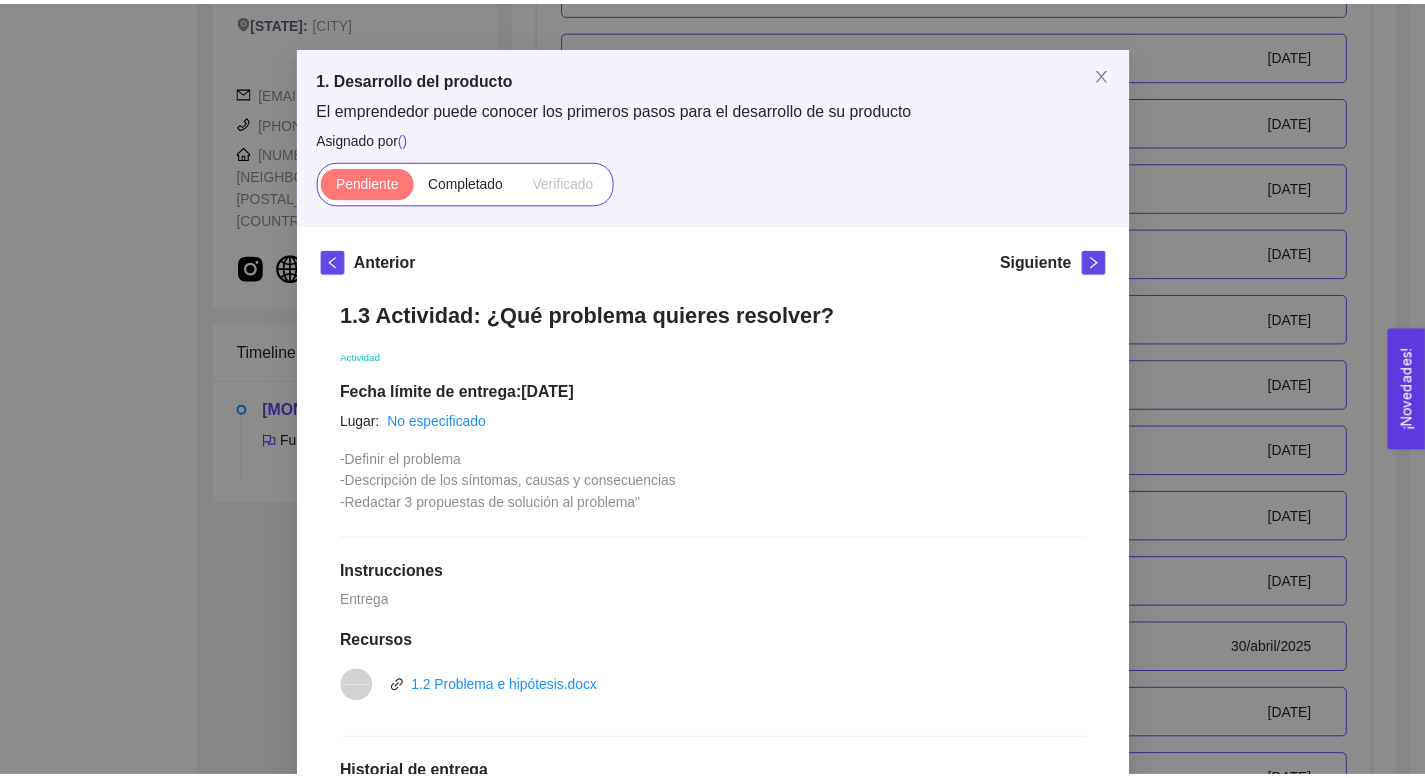 scroll, scrollTop: 0, scrollLeft: 0, axis: both 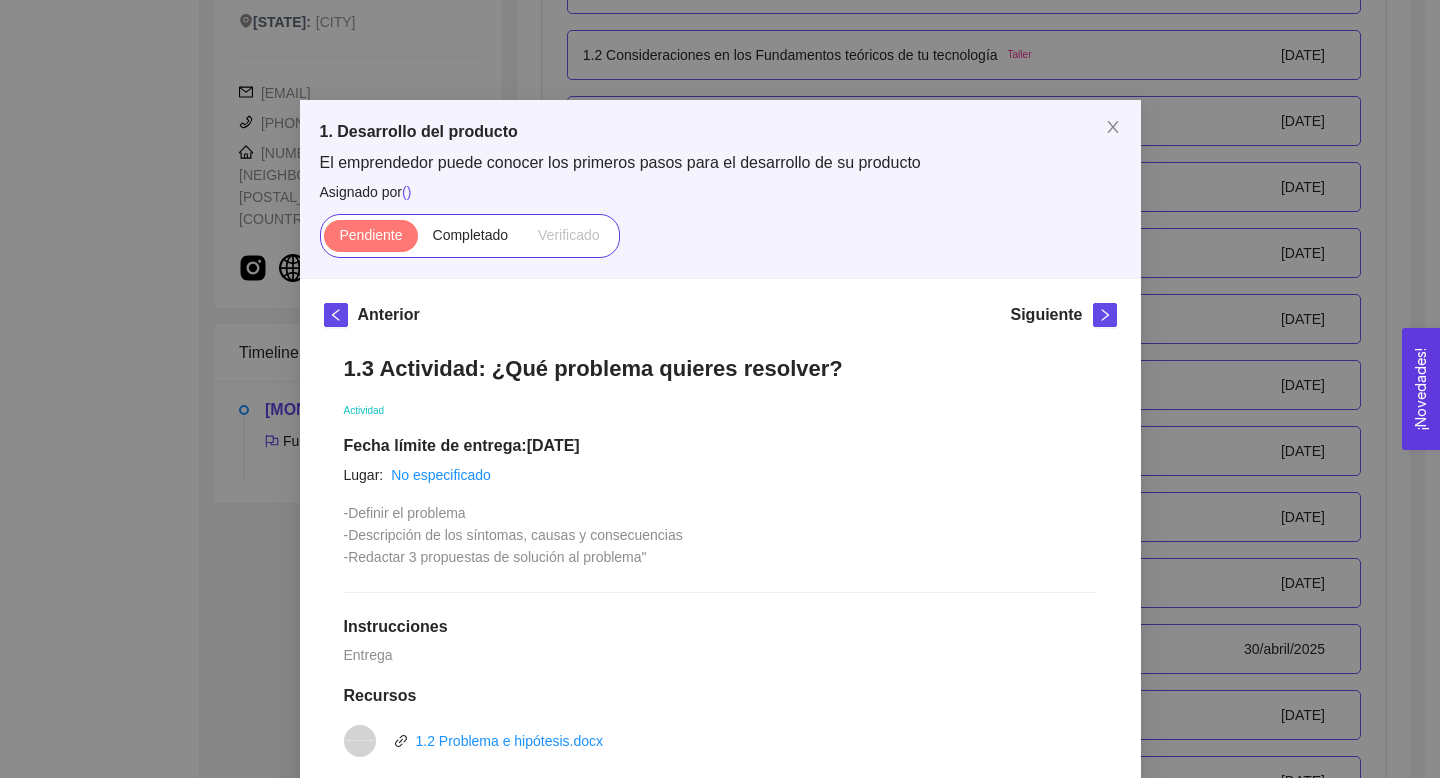 click on "1. Desarrollo del producto El emprendedor puede conocer los primeros pasos para el desarrollo de su producto Asignado por    ( ) Pendiente Completado Verificado Anterior Siguiente 1.3 Actividad: ¿Qué problema quieres resolver? Actividad Fecha límite de entrega:  [DATE] Lugar: No especificado -Definir el problema
-Descripción de los síntomas, causas y consecuencias
-Redactar 3 propuestas de solución al problema" Instrucciones Entrega Recursos vnd.openxmlformats-officedocument.wordprocessingml.document 1.2 Problema e hipótesis.docx Historial de entrega No hay datos Comentarios Enviar comentarios Cancelar Aceptar" at bounding box center (720, 389) 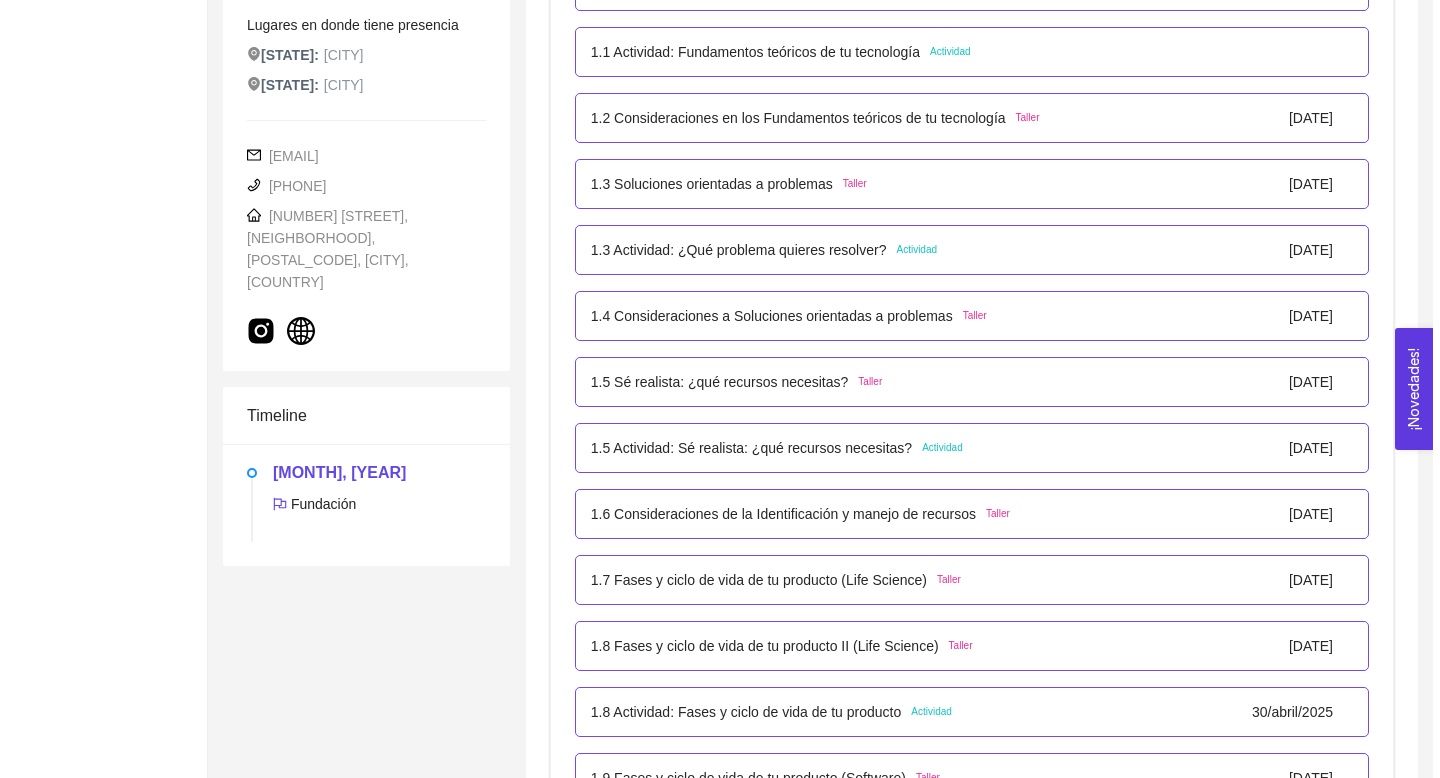 scroll, scrollTop: 452, scrollLeft: 0, axis: vertical 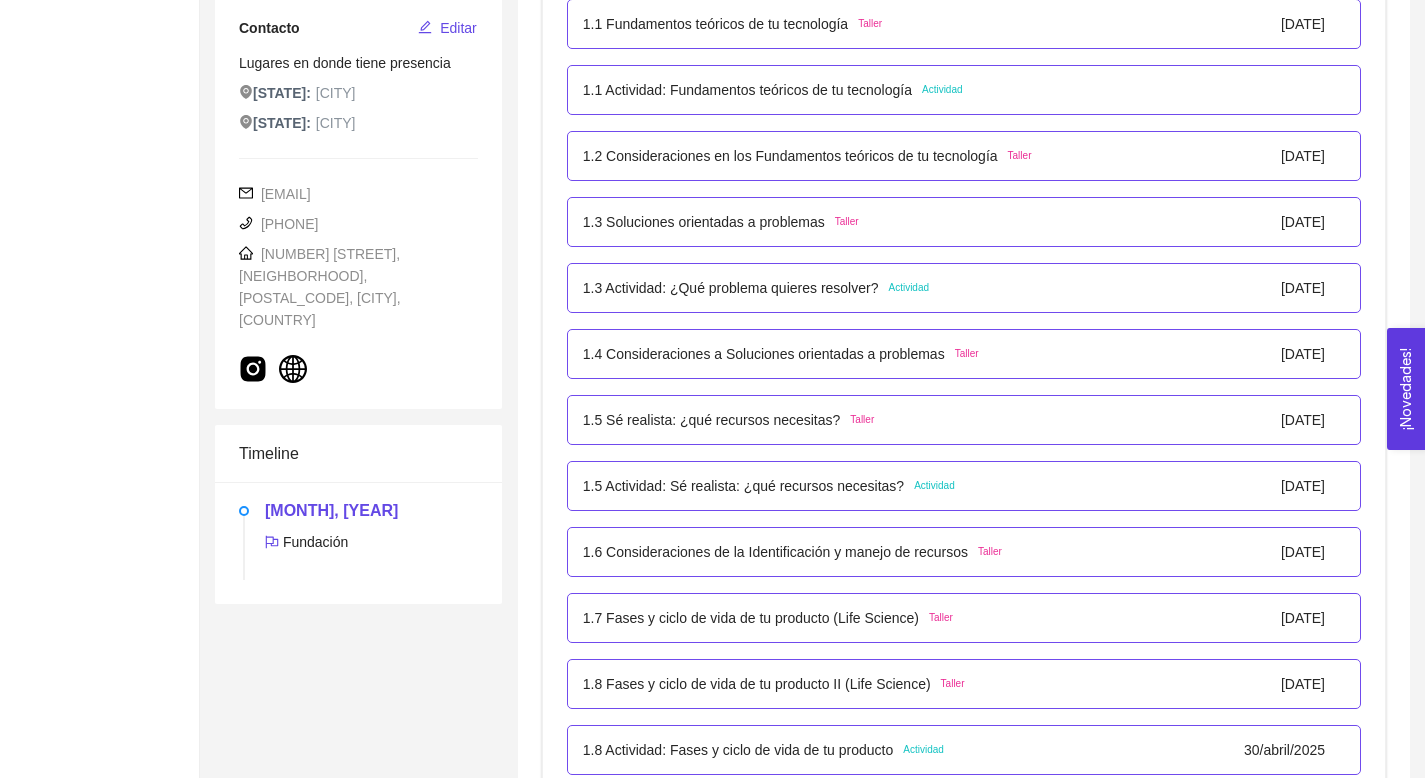 click on "1.3 Soluciones orientadas a problemas" at bounding box center (704, 222) 